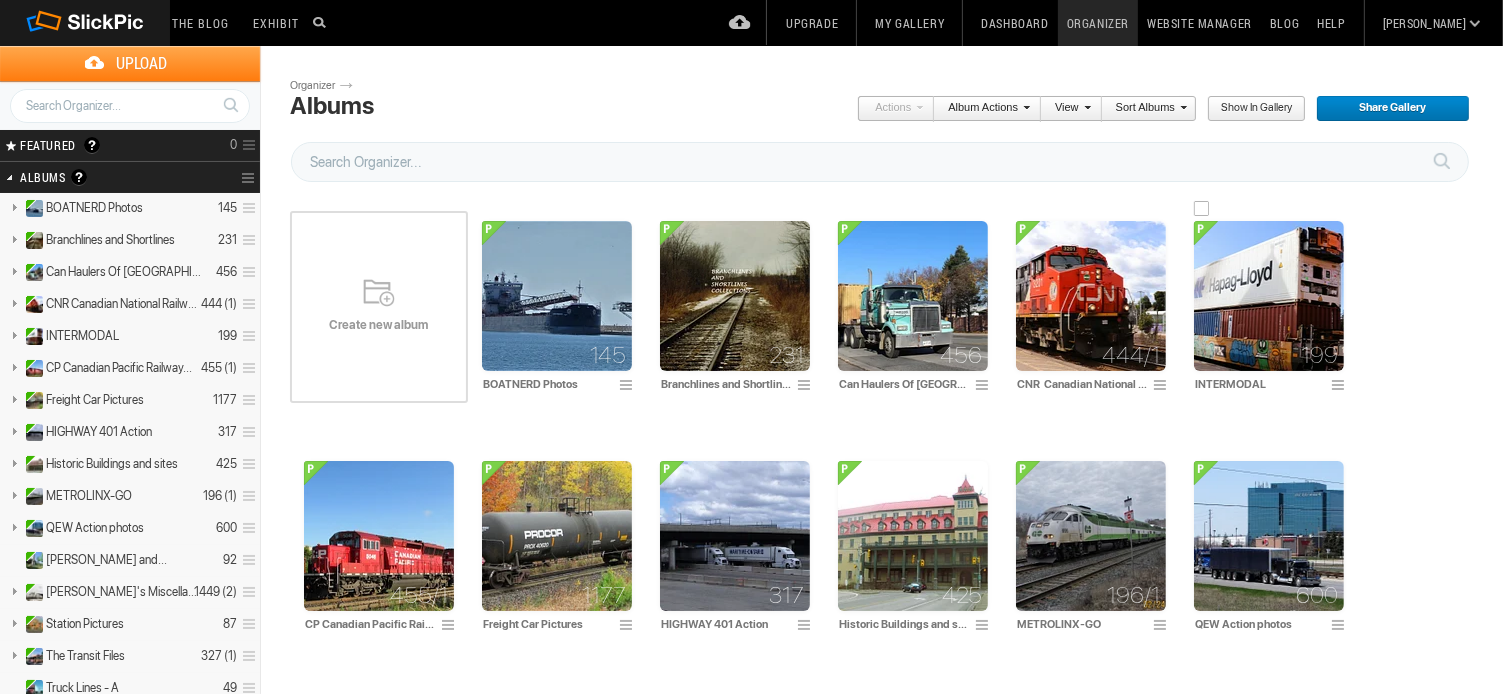 scroll, scrollTop: 1503, scrollLeft: 0, axis: vertical 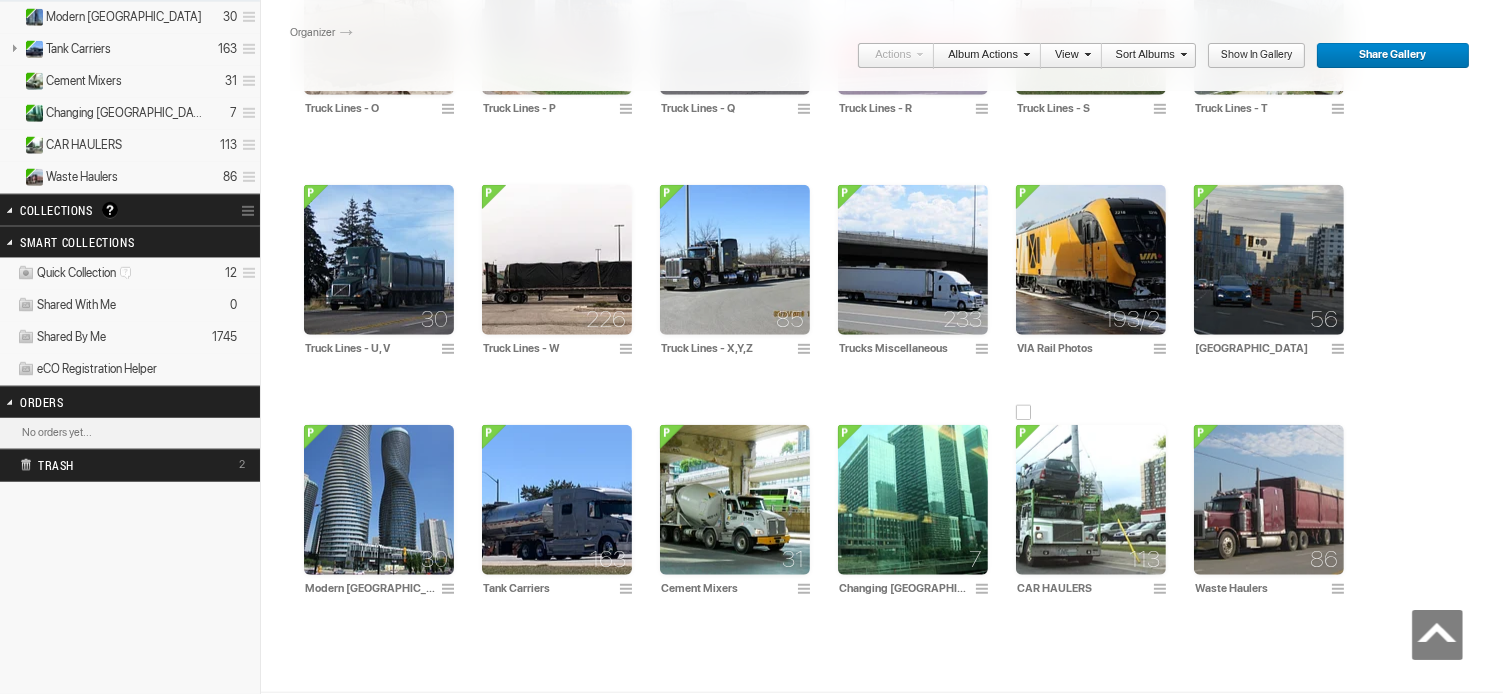 click at bounding box center (1091, 500) 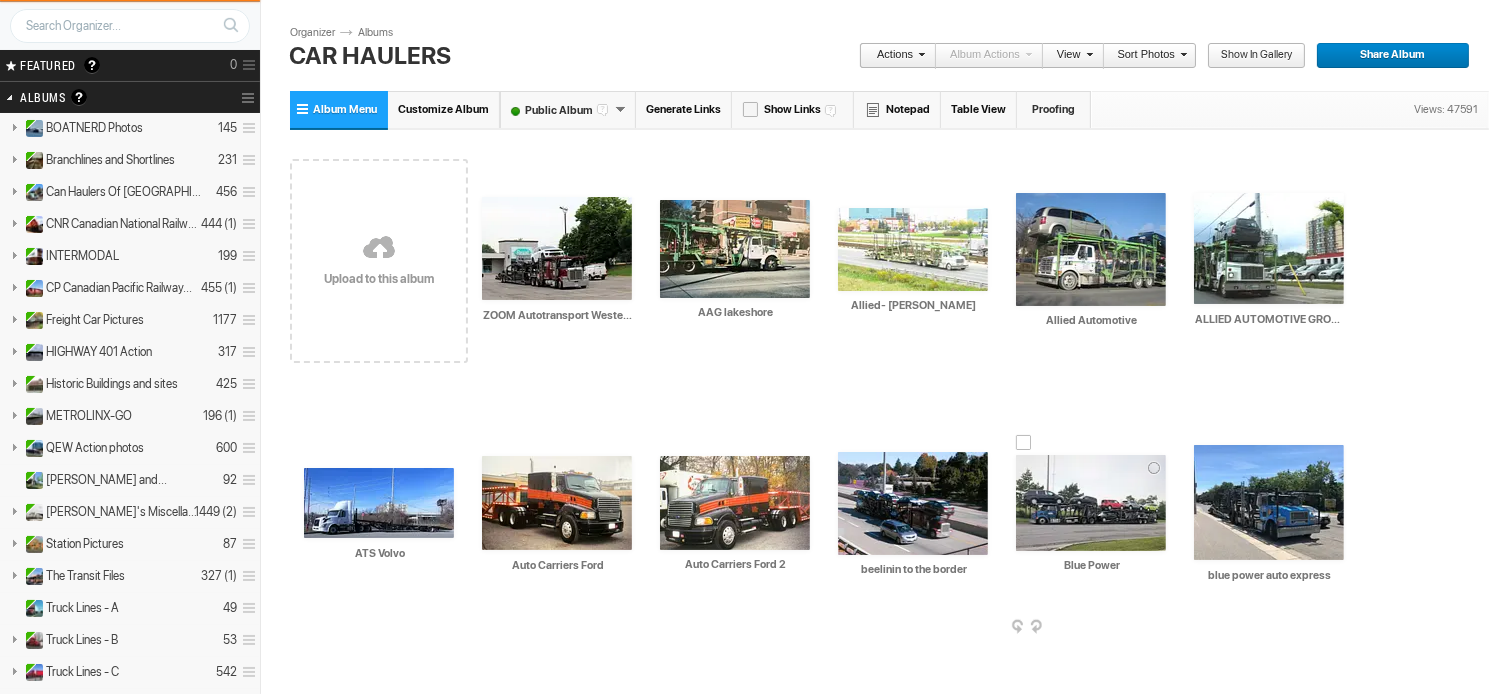 scroll, scrollTop: 0, scrollLeft: 0, axis: both 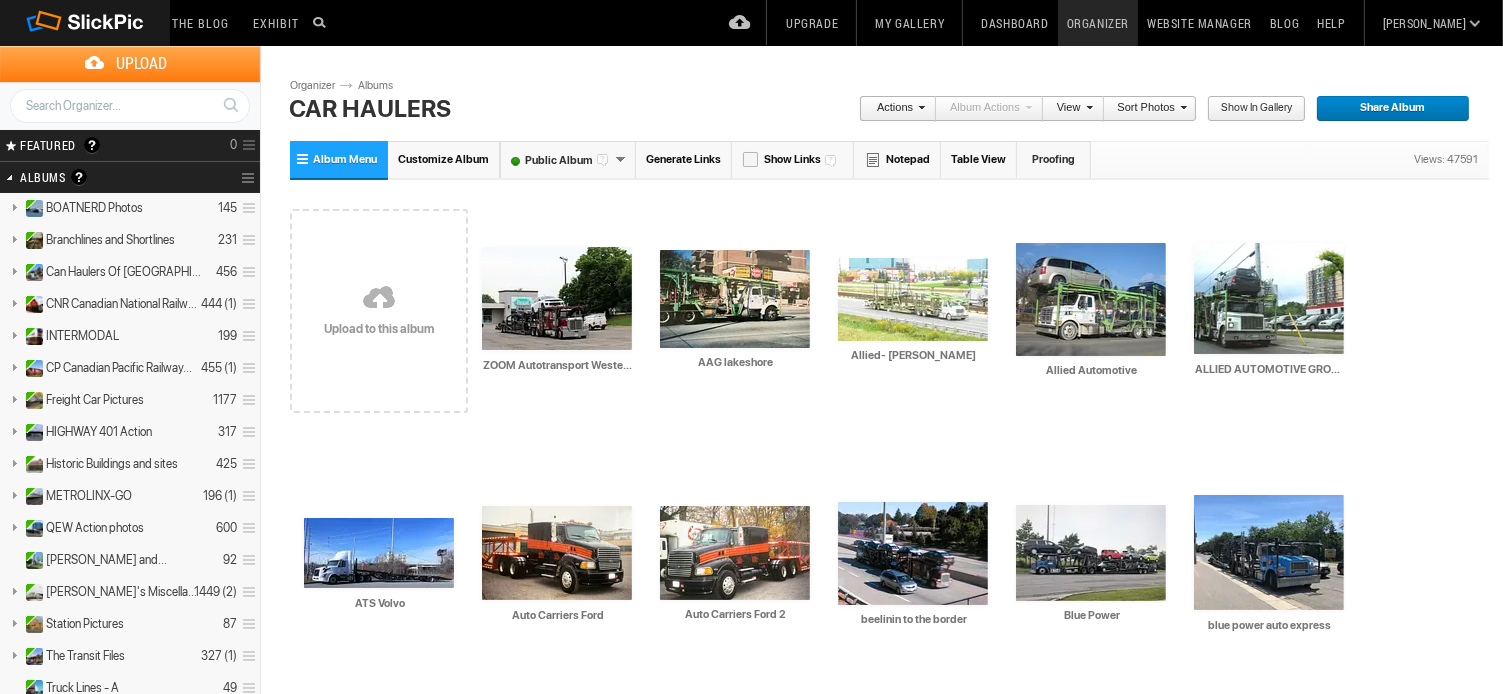 click on "Share Album" at bounding box center (1386, 109) 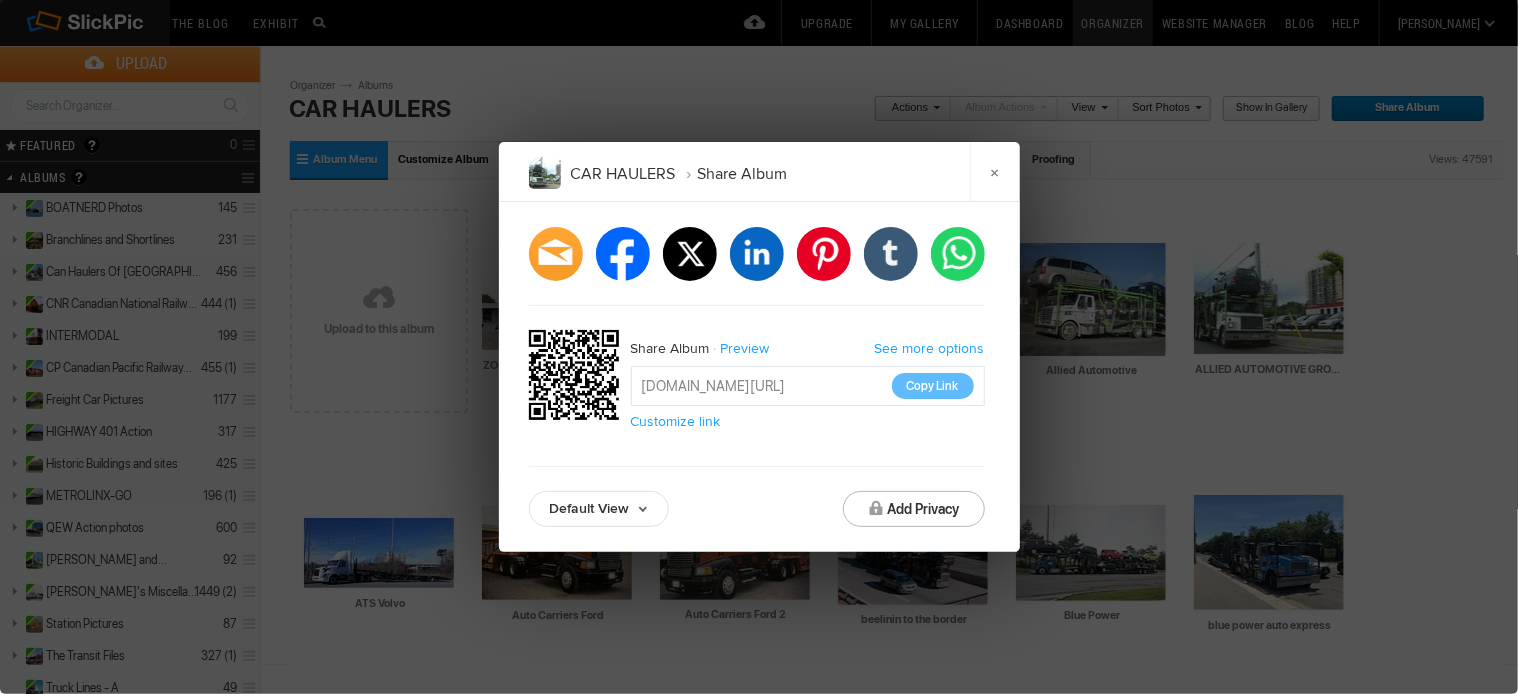 click on "CAR HAULERS Share Album ×	  facebook   twitter   linkedin   pinterest   tumblr   whatsapp  Share Album Preview See more options https://slickpic.us/17474313QQjw Copy Link  Customize link Default View Default View Proofing View Slideshow View TV View Add Privacy" 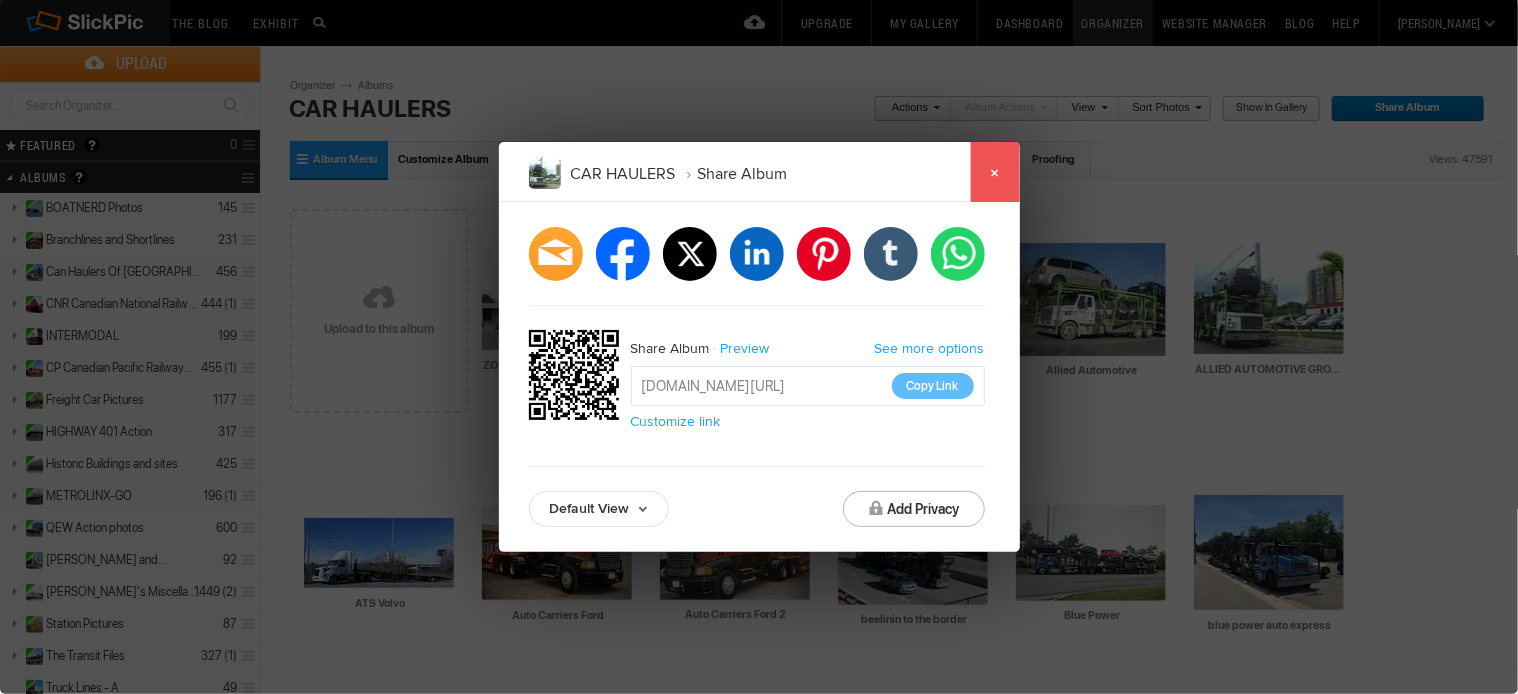 click on "×" 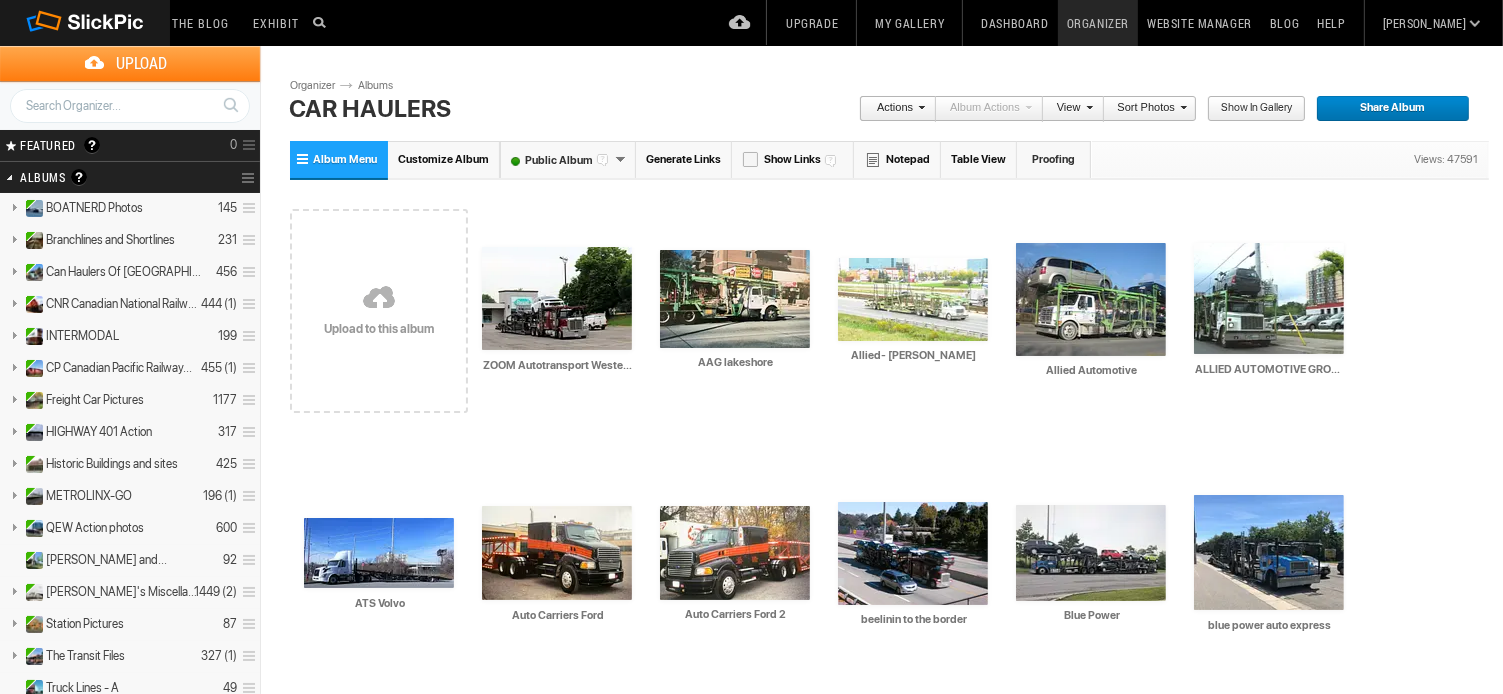 click at bounding box center [379, 299] 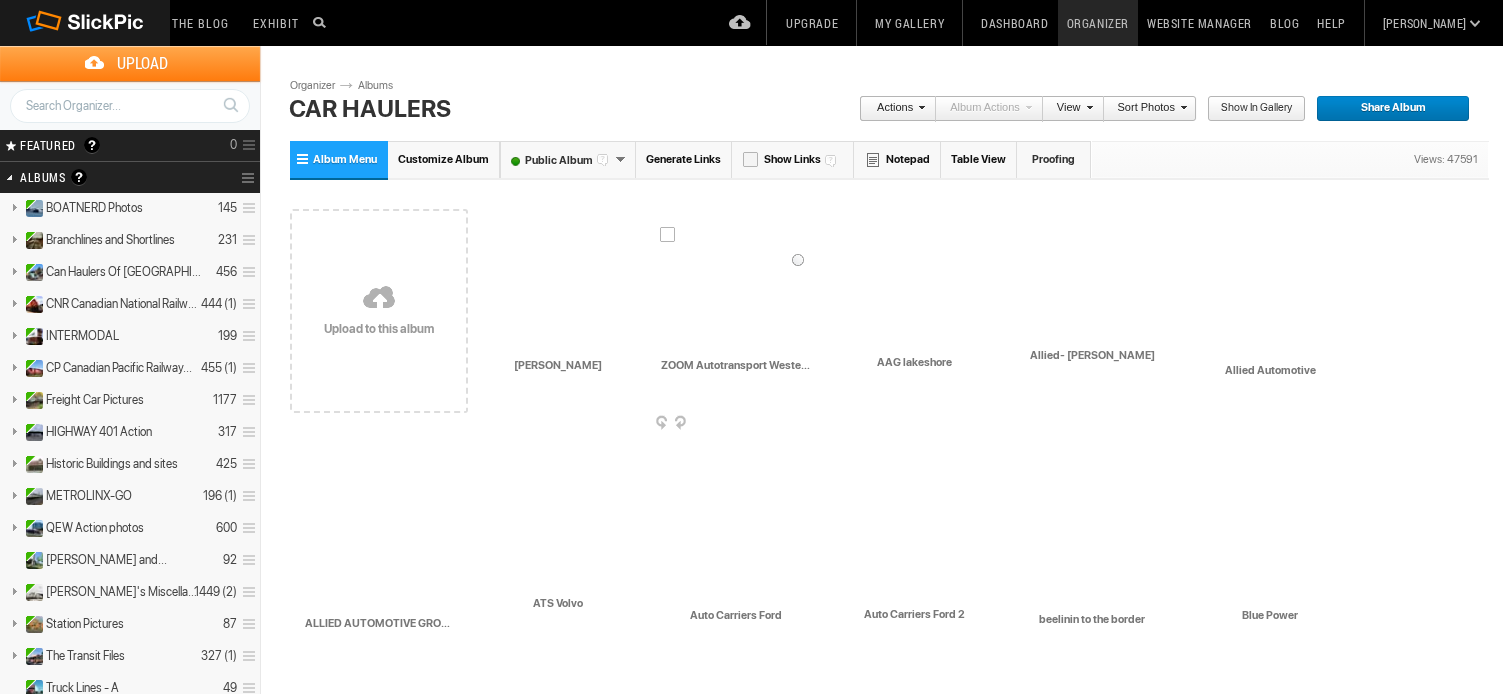 scroll, scrollTop: 0, scrollLeft: 0, axis: both 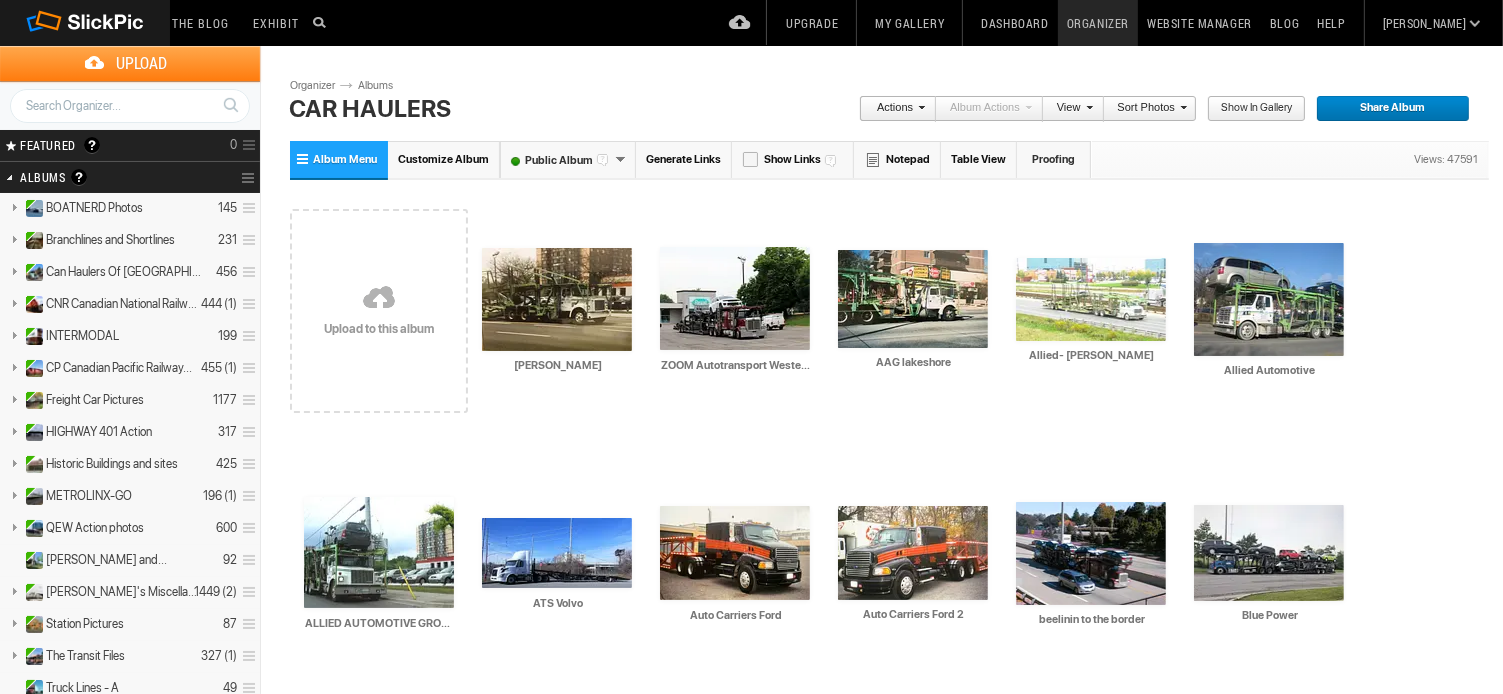click at bounding box center [919, 107] 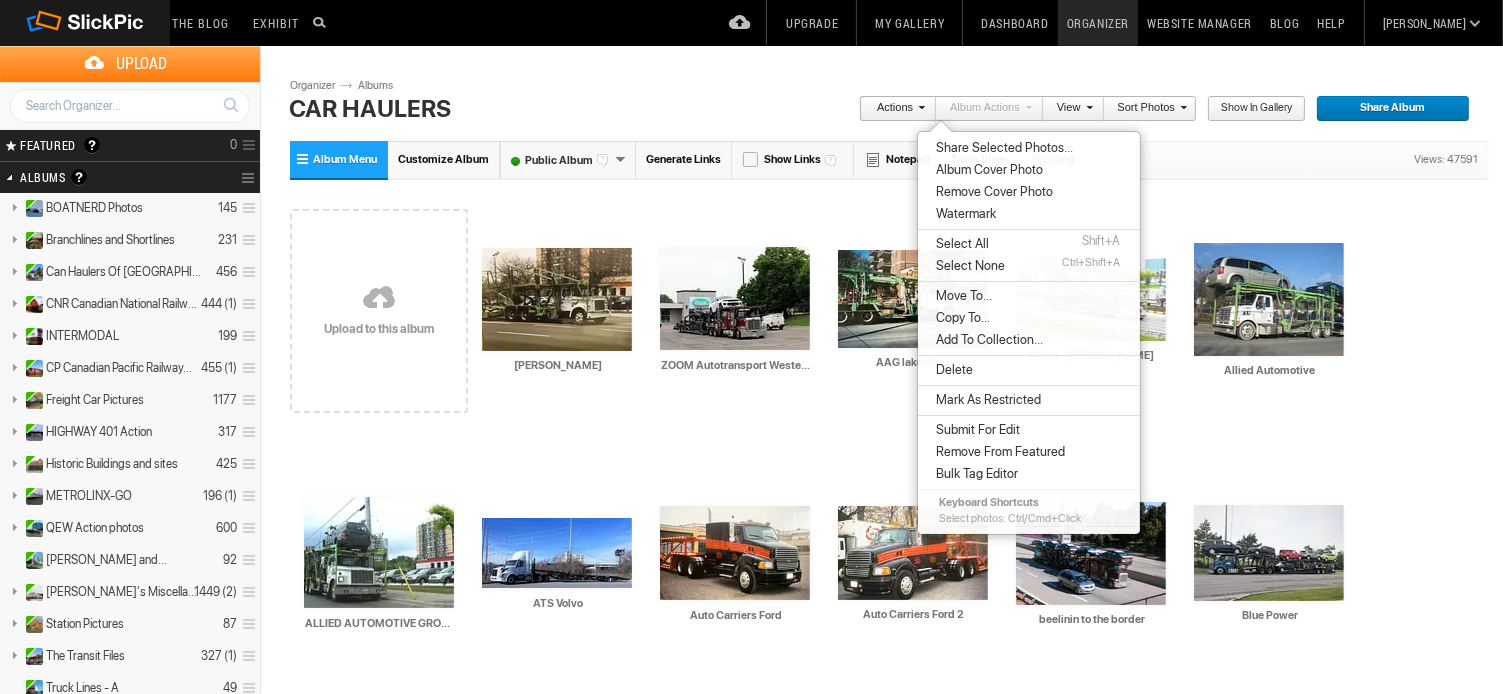 drag, startPoint x: 1190, startPoint y: 160, endPoint x: 1200, endPoint y: 121, distance: 40.261642 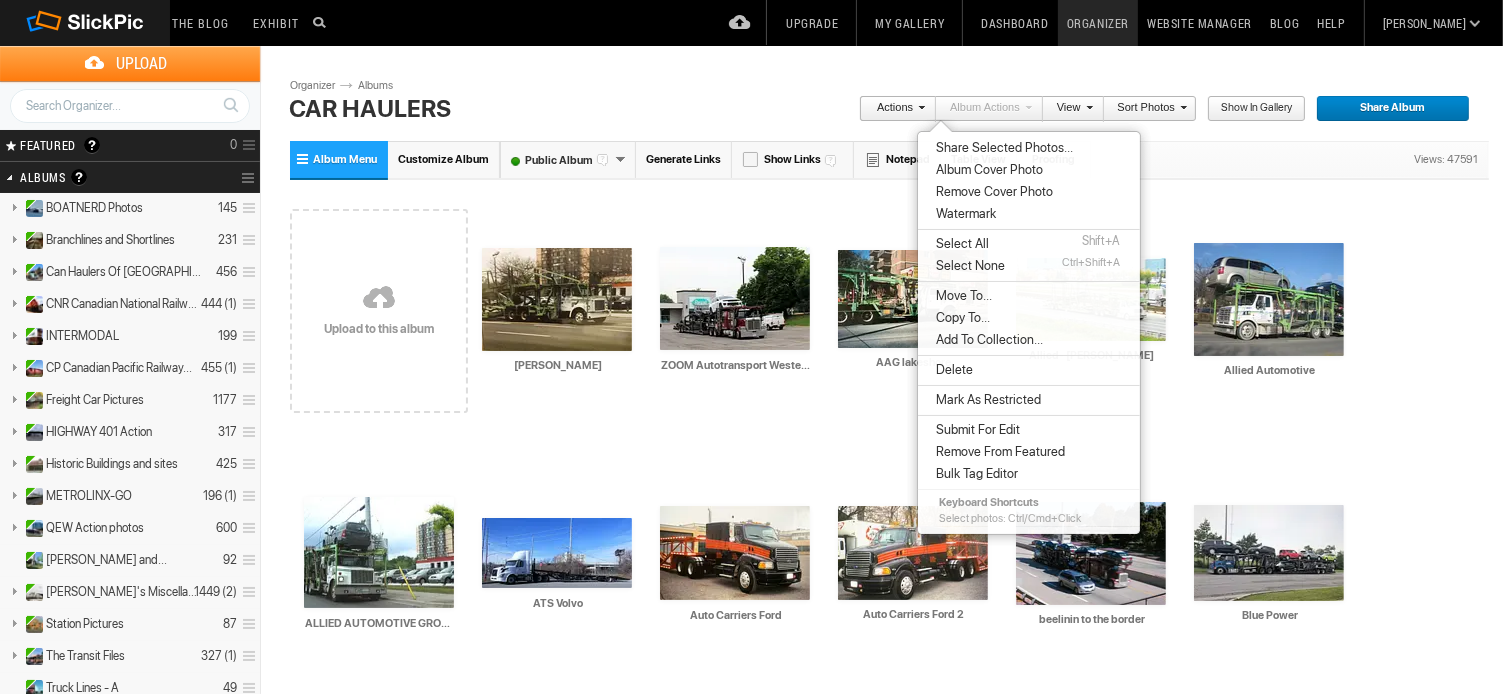 click on "Views: 47591" at bounding box center [889, 160] 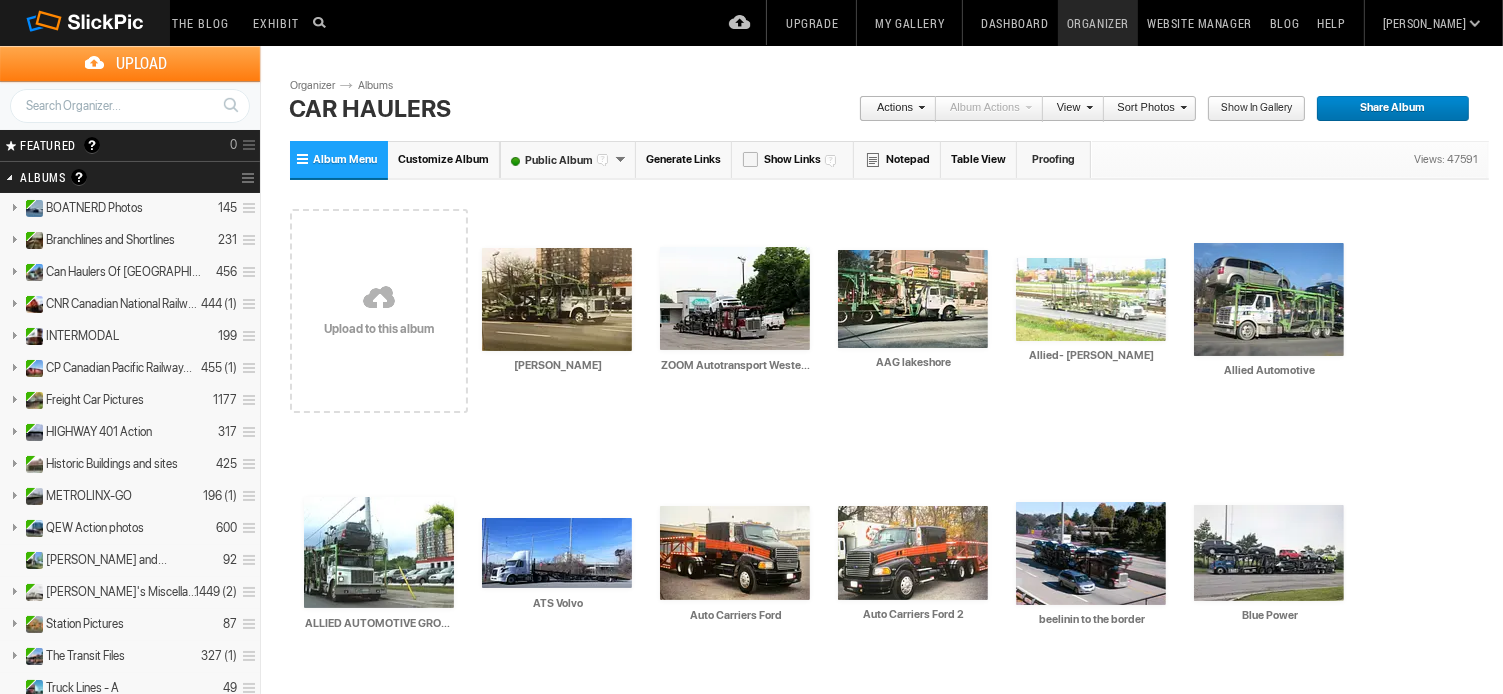 click at bounding box center [1181, 107] 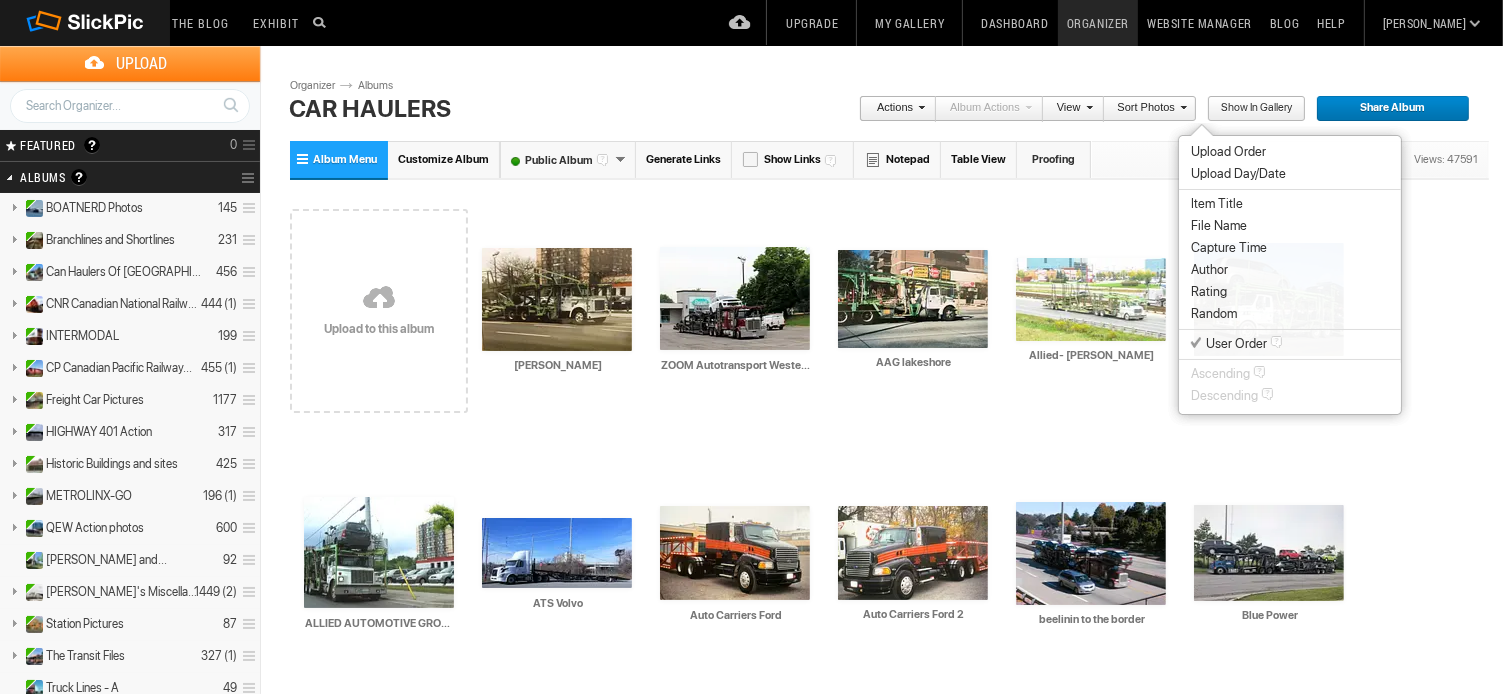 click on "Item Title" at bounding box center (1217, 204) 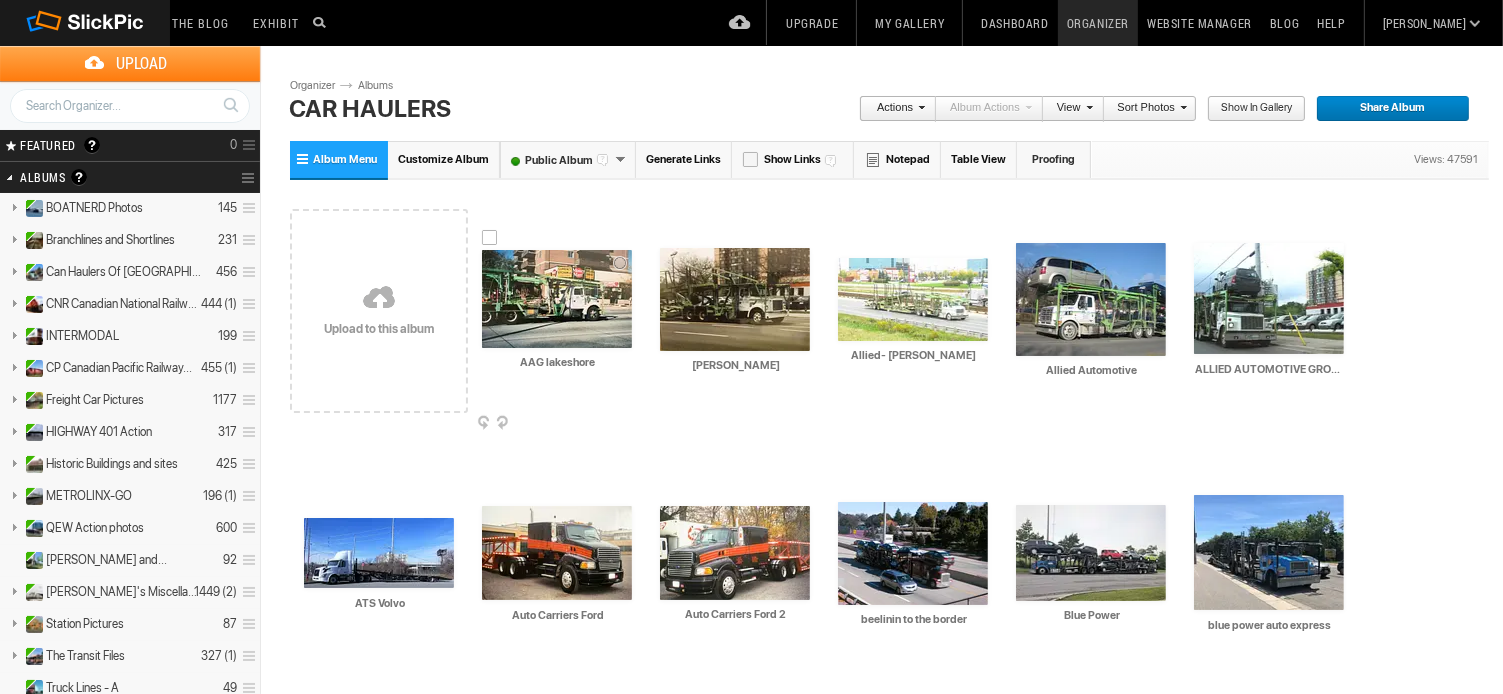 click at bounding box center [557, 299] 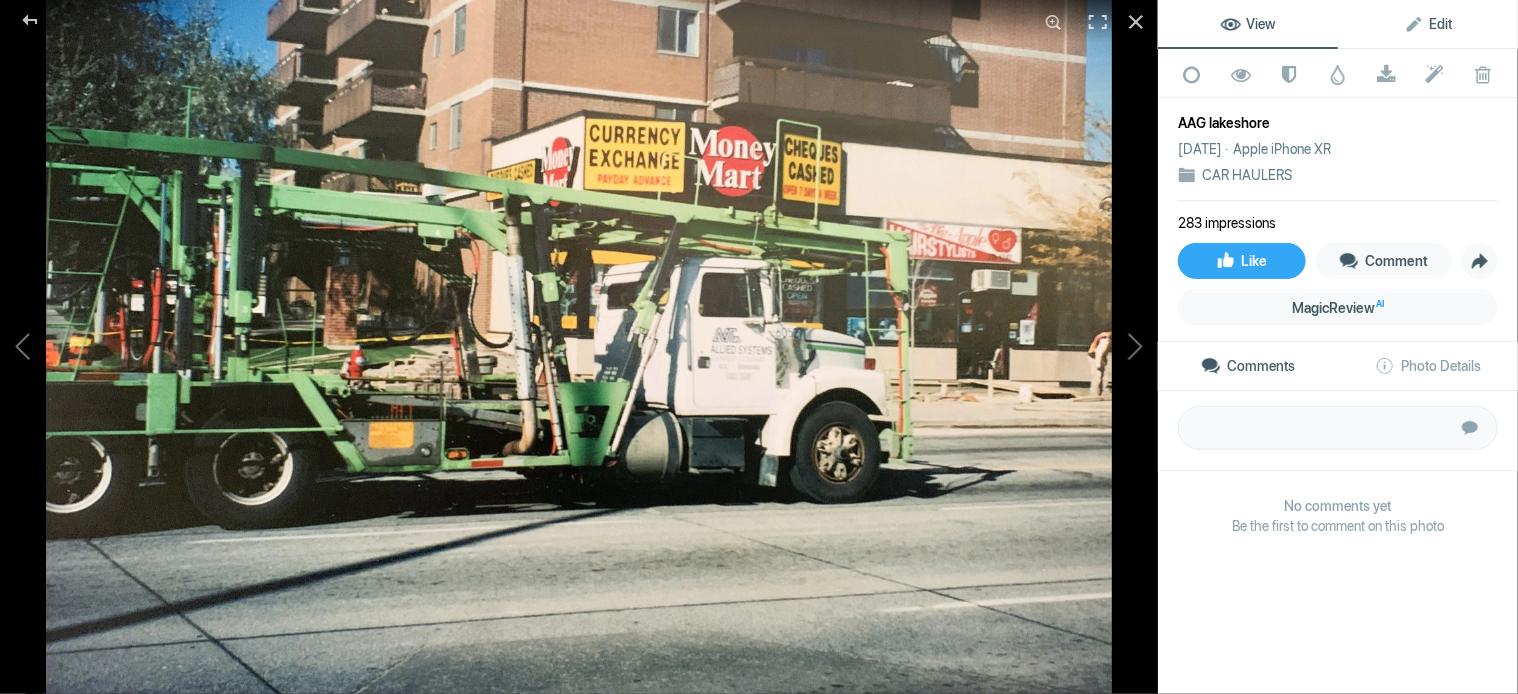 click on "Edit" 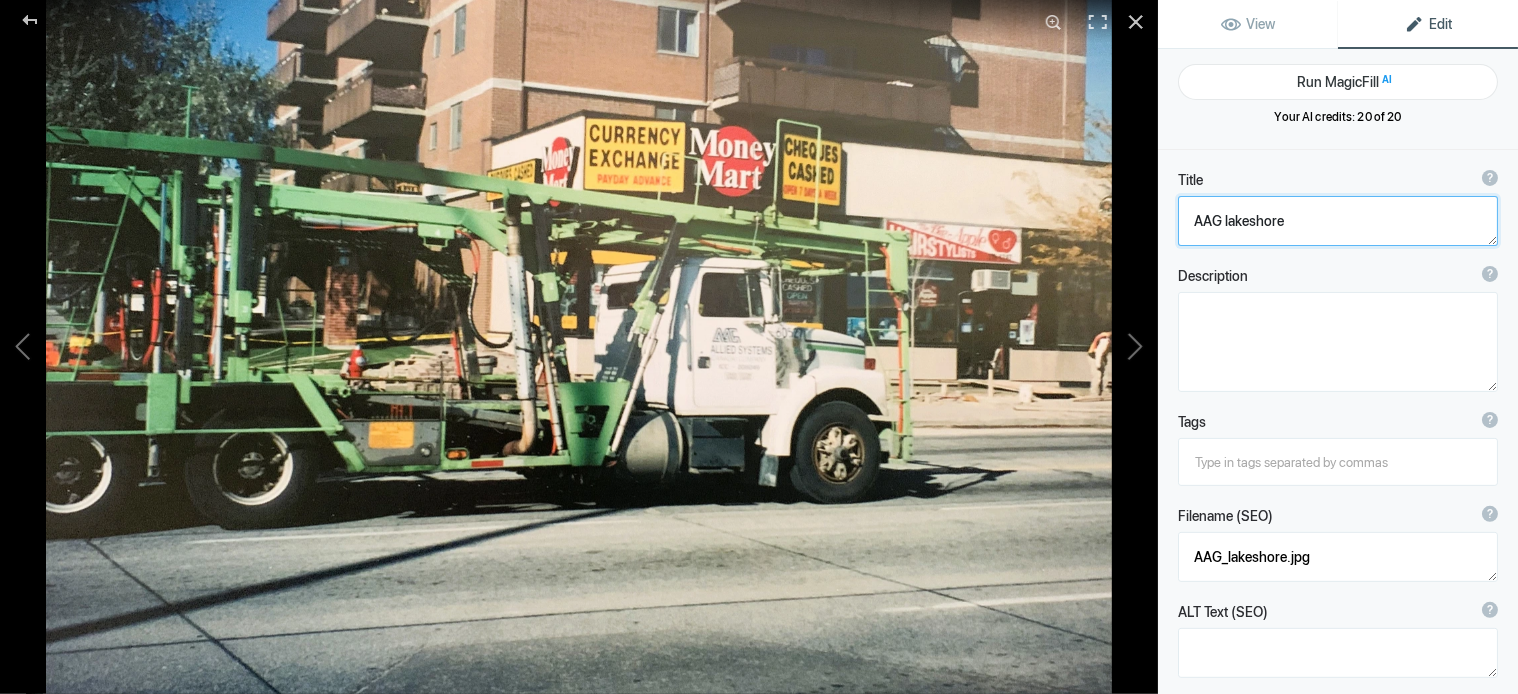 drag, startPoint x: 1224, startPoint y: 217, endPoint x: 1304, endPoint y: 223, distance: 80.224686 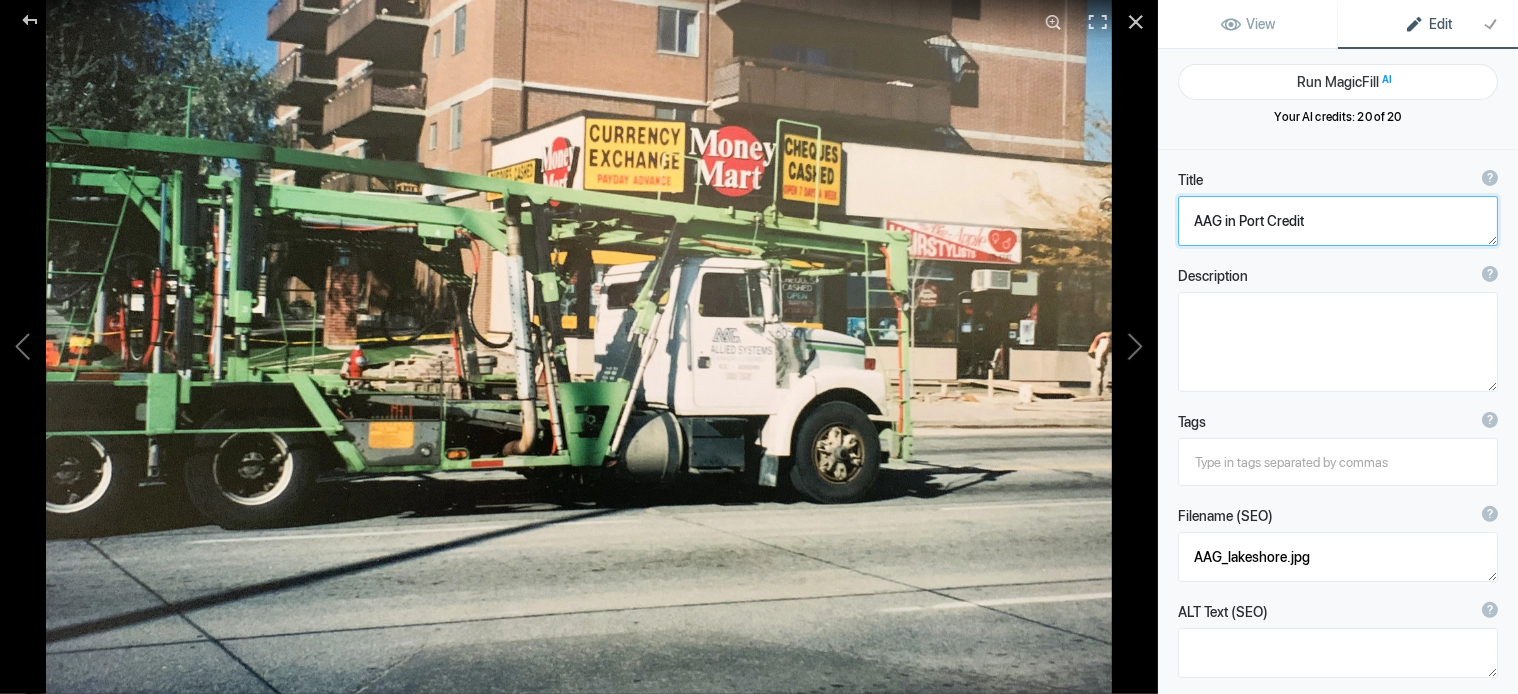type on "AAG in Port Credit" 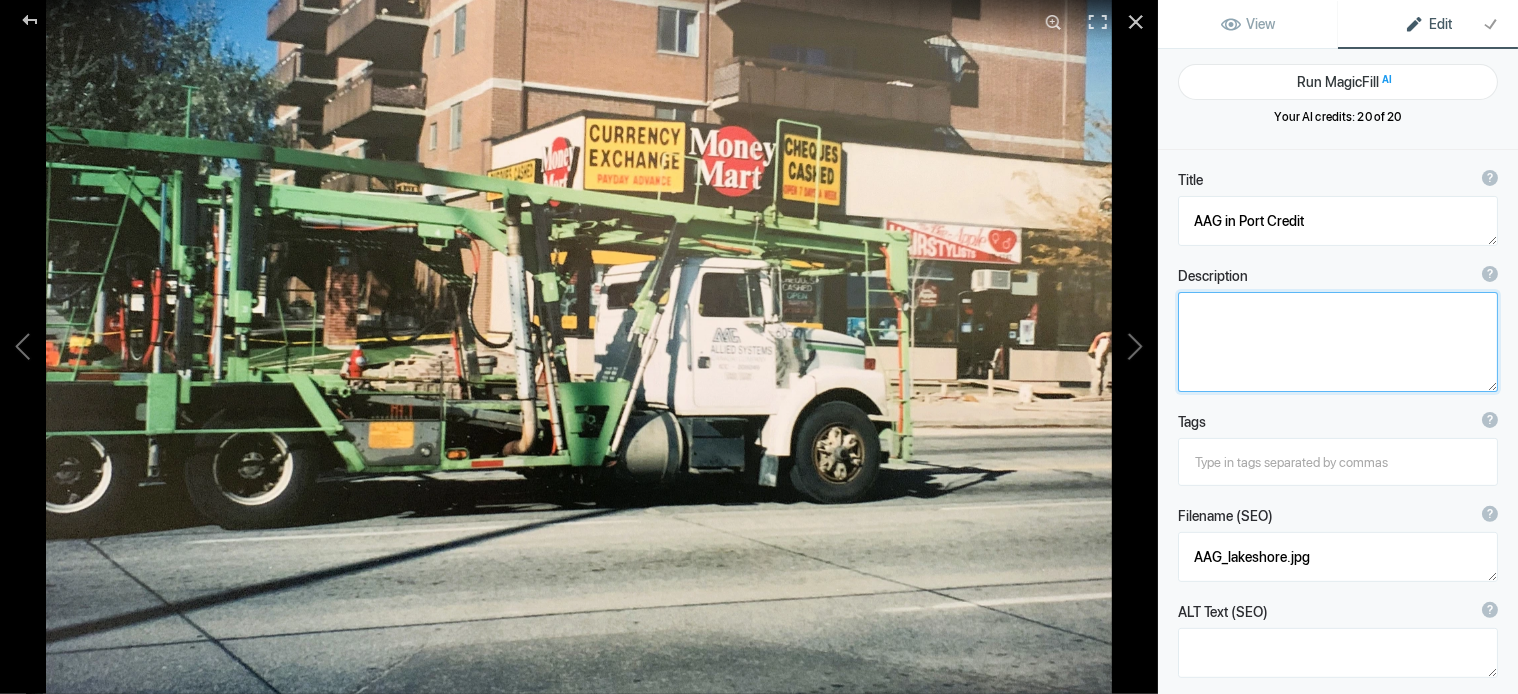 click 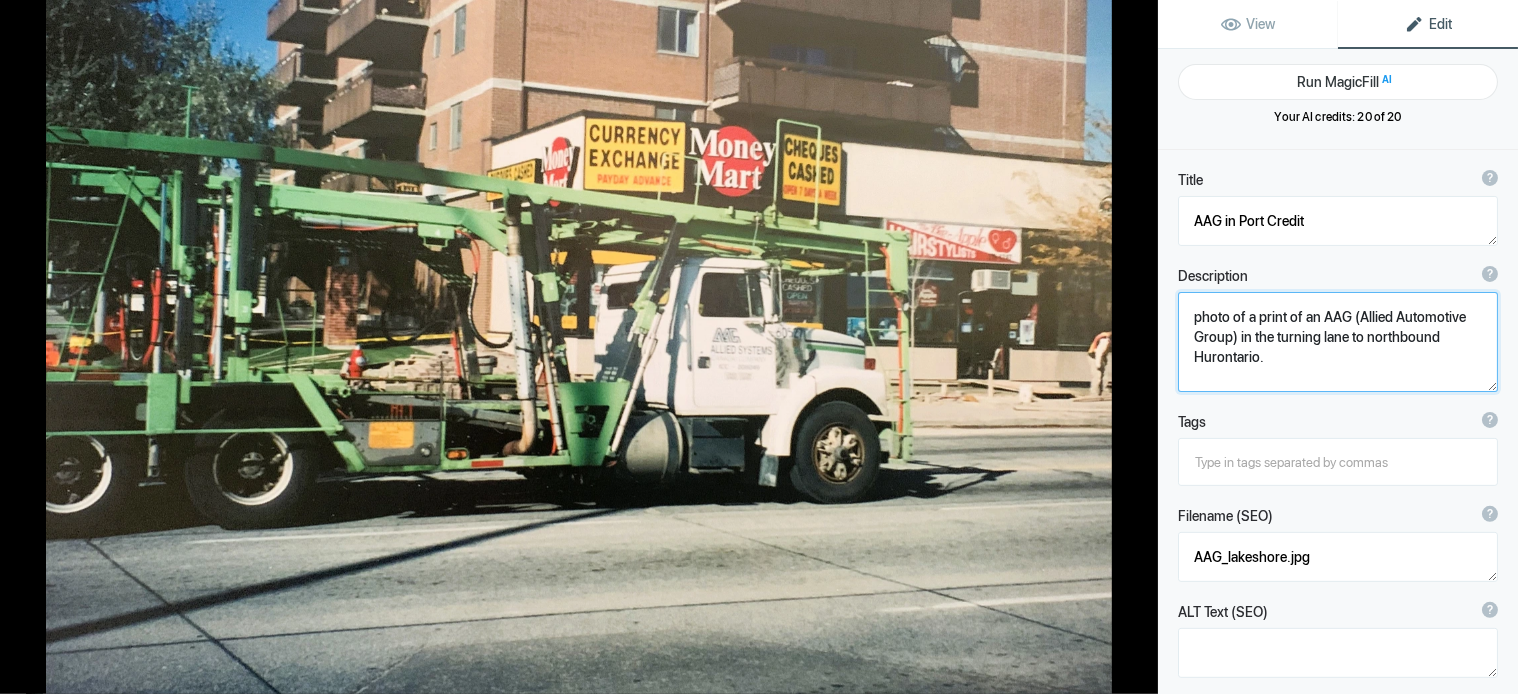 type on "photo of a print of an AAG (Allied Automotive Group) in the turning lane to northbound Hurontario." 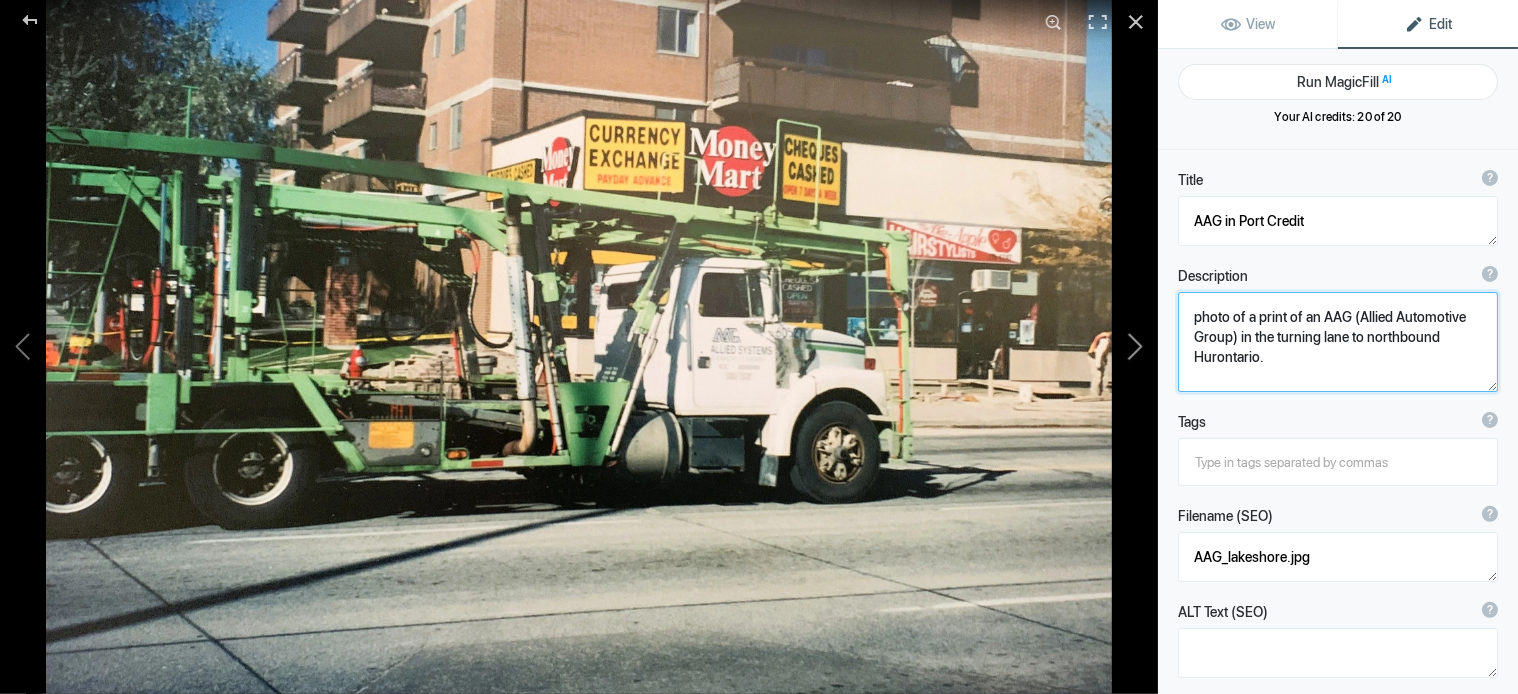 click 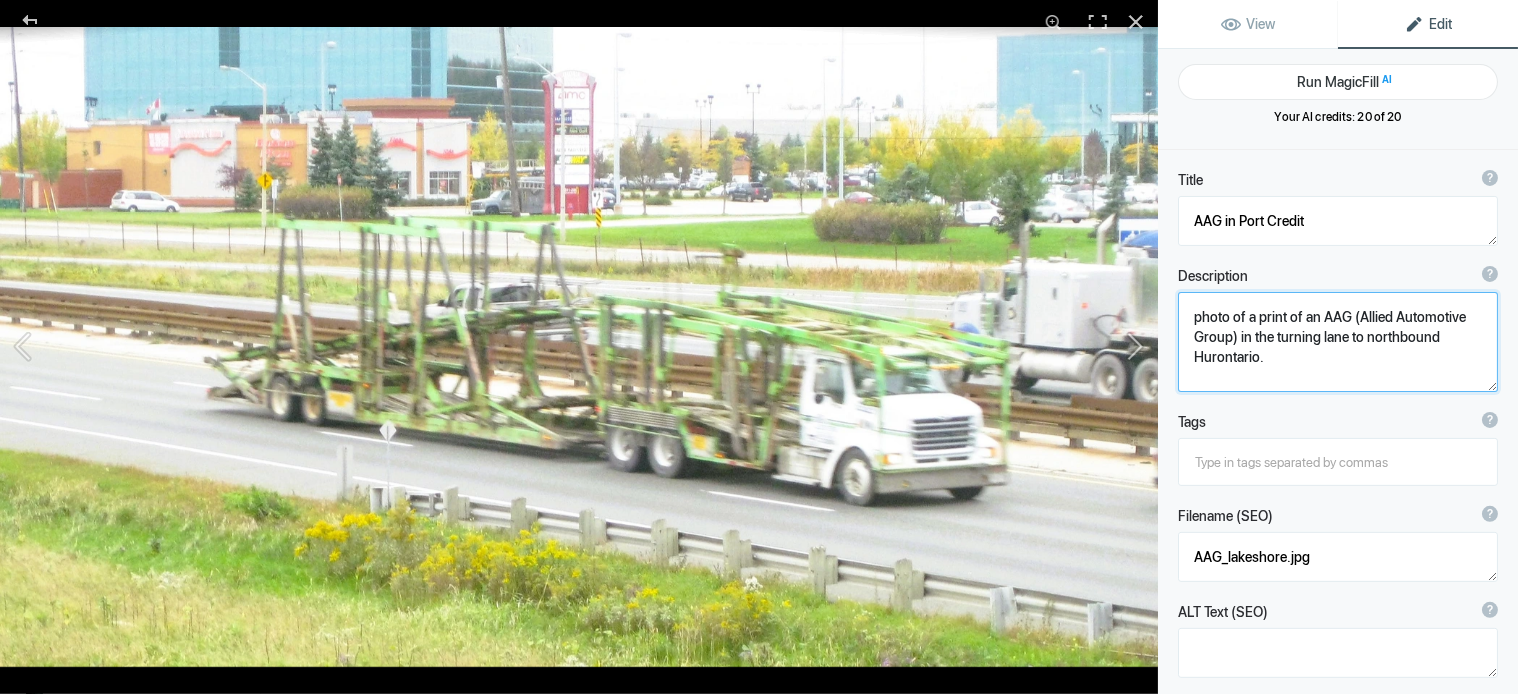 type on "Allied- [PERSON_NAME]" 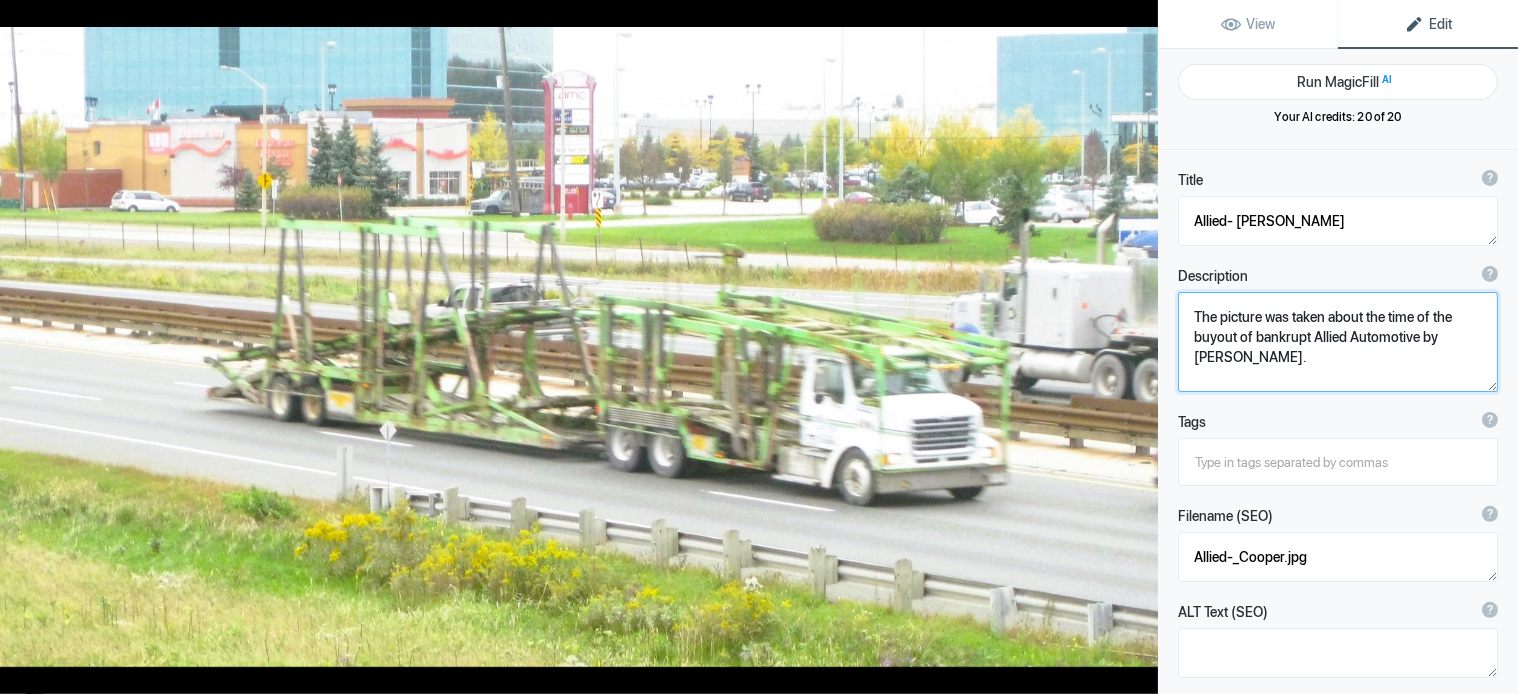 click 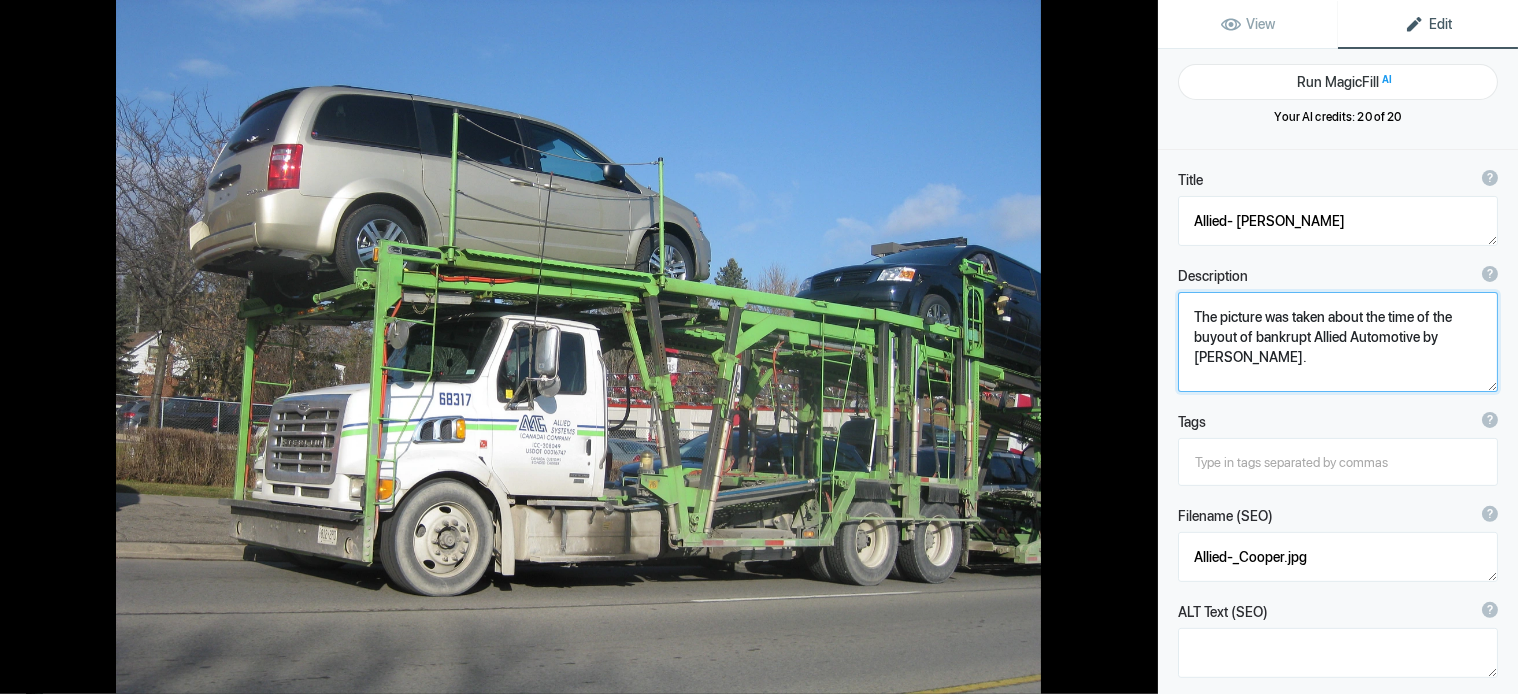 type on "Allied Automotive" 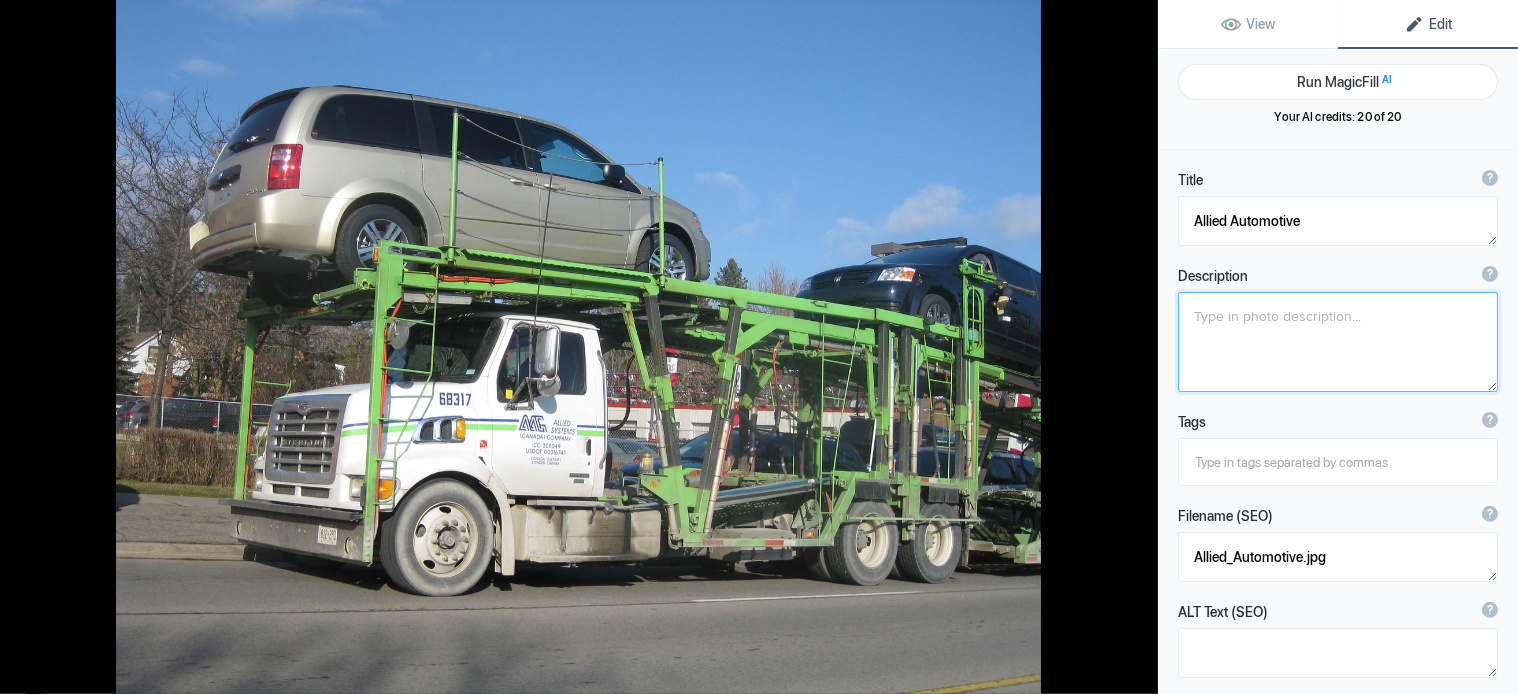 click 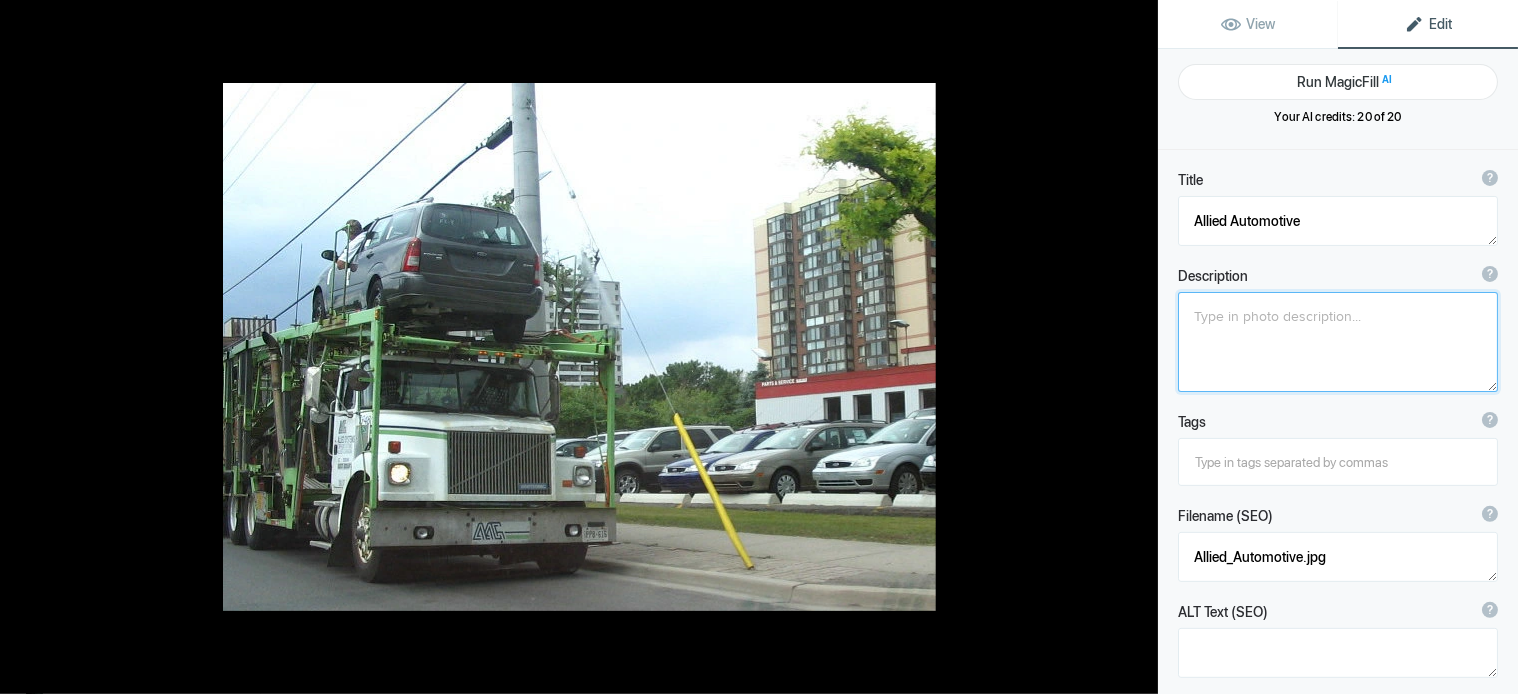 type on "ALLIED AUTOMOTIVE GROUP White GMC" 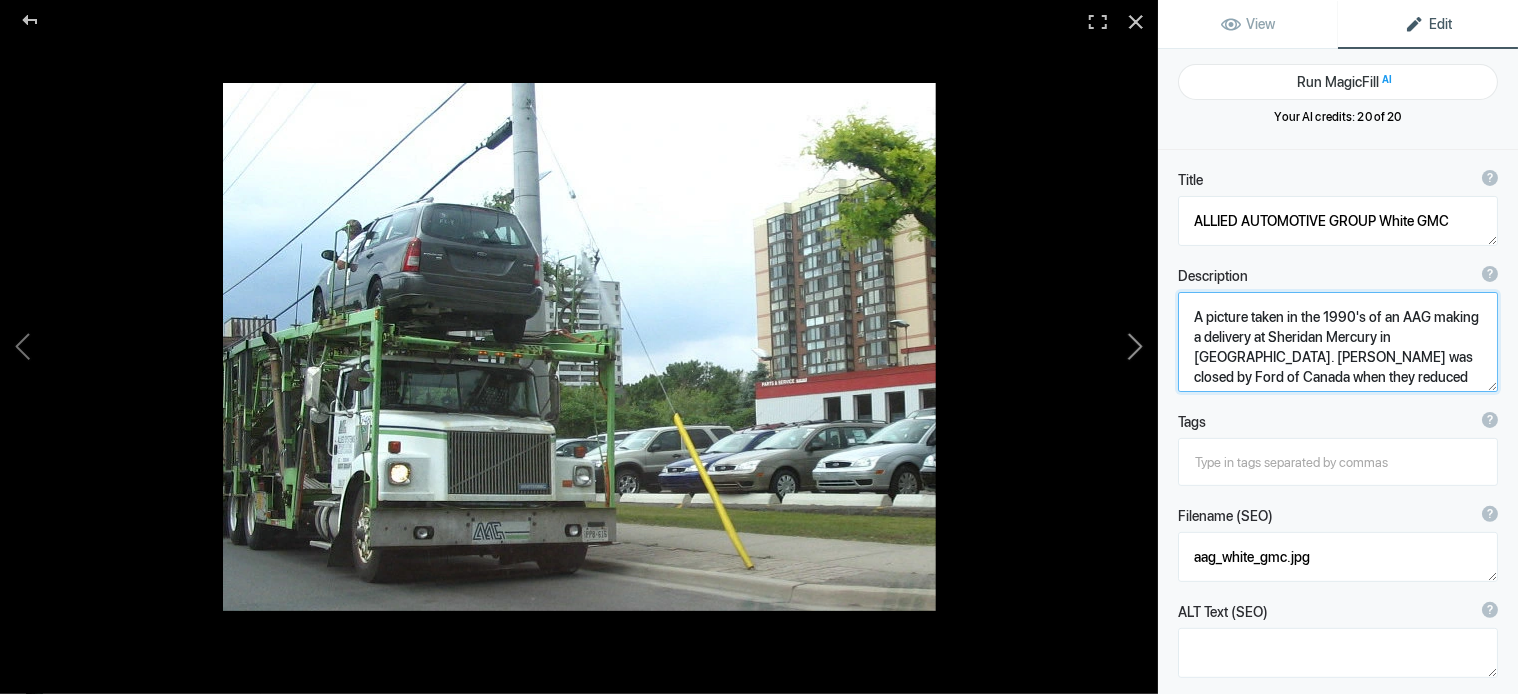click 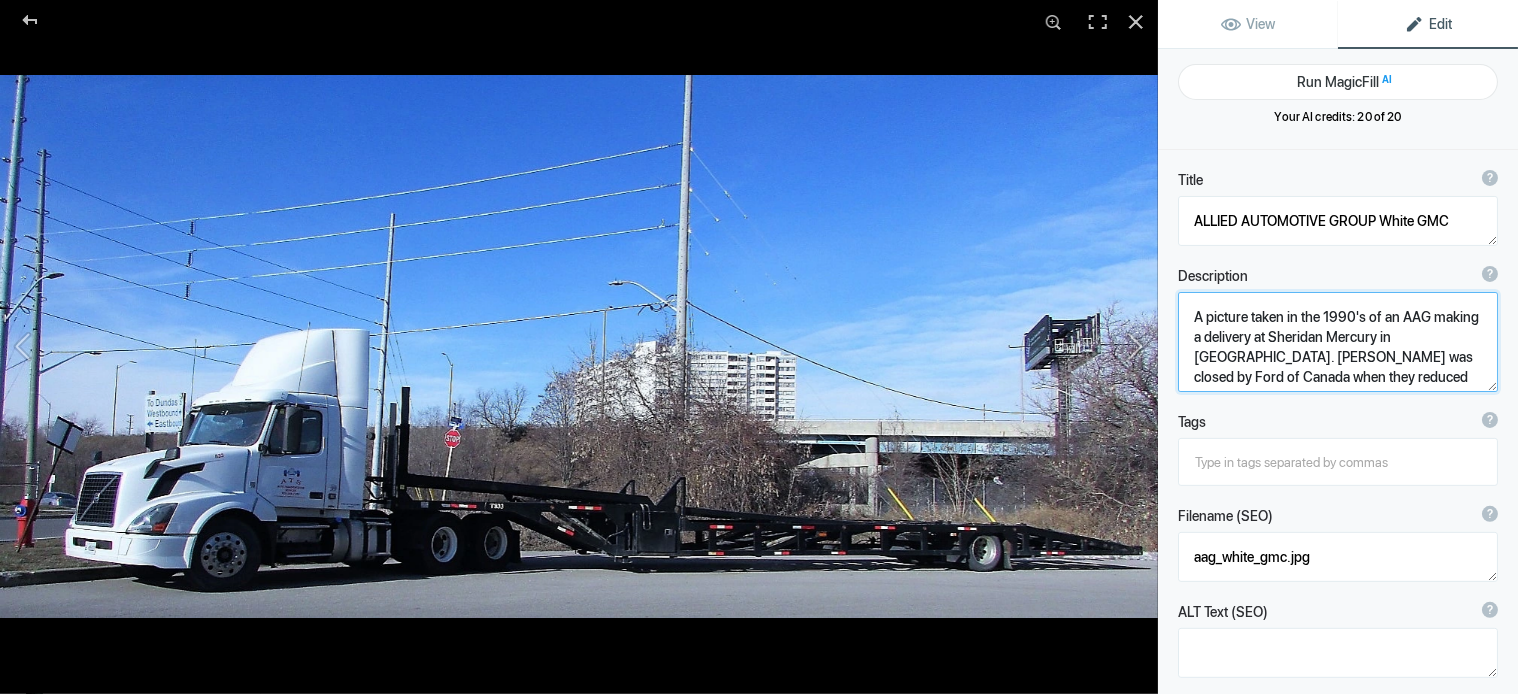type on "ATS Volvo" 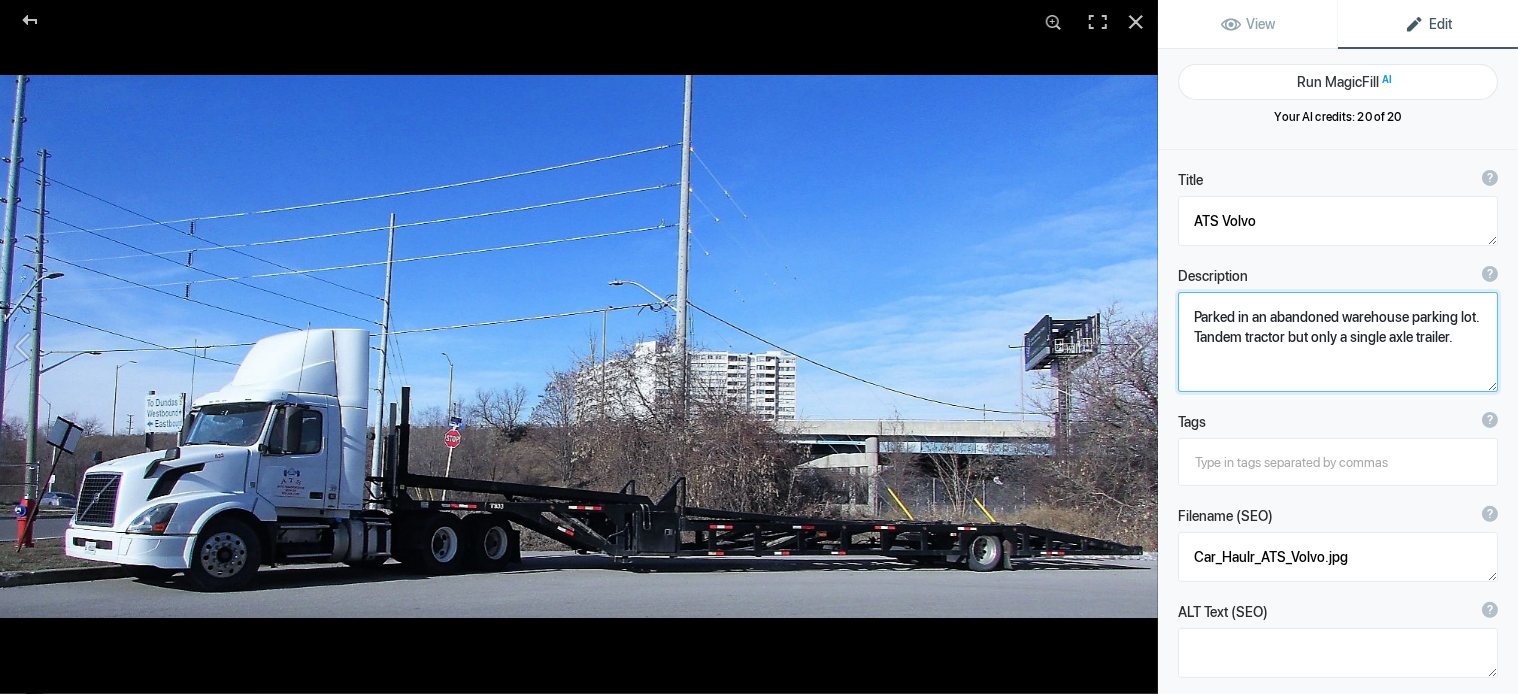 click 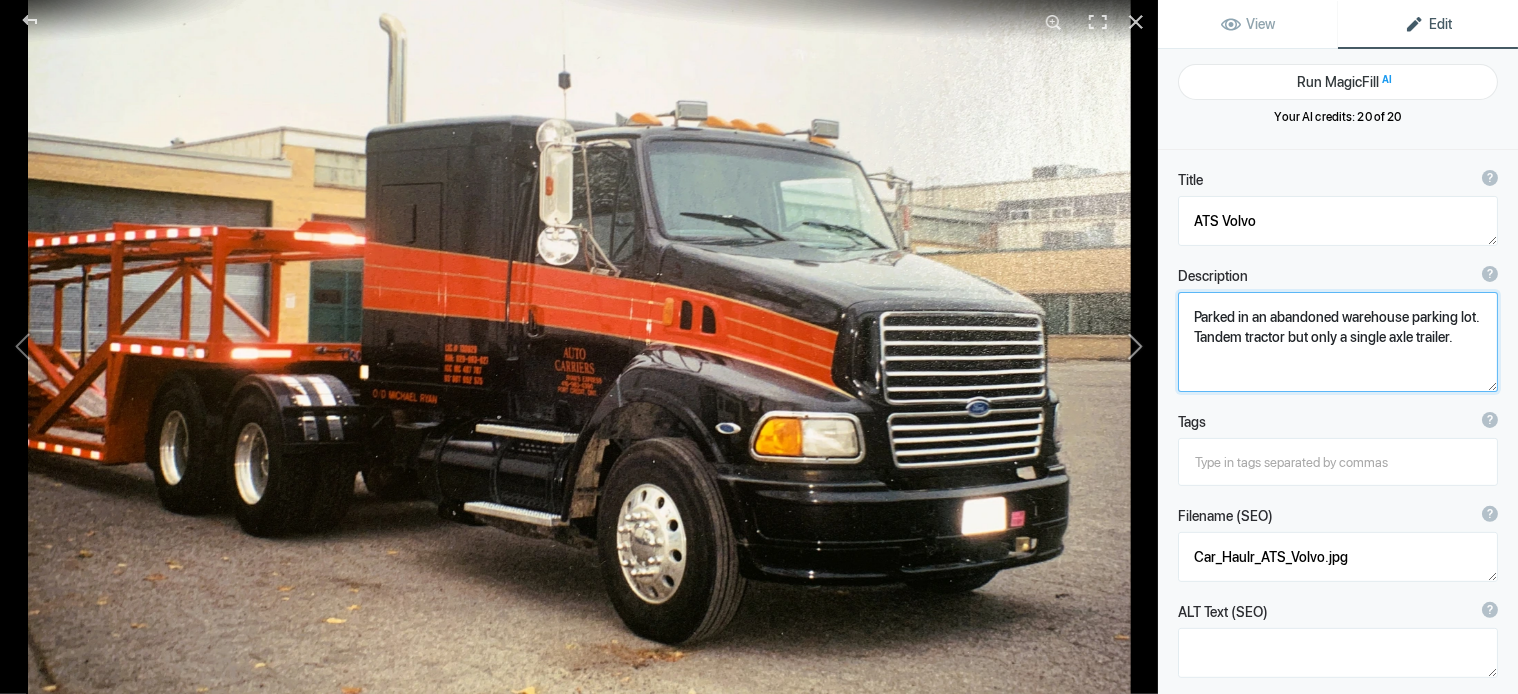 type on "Auto Carriers Ford" 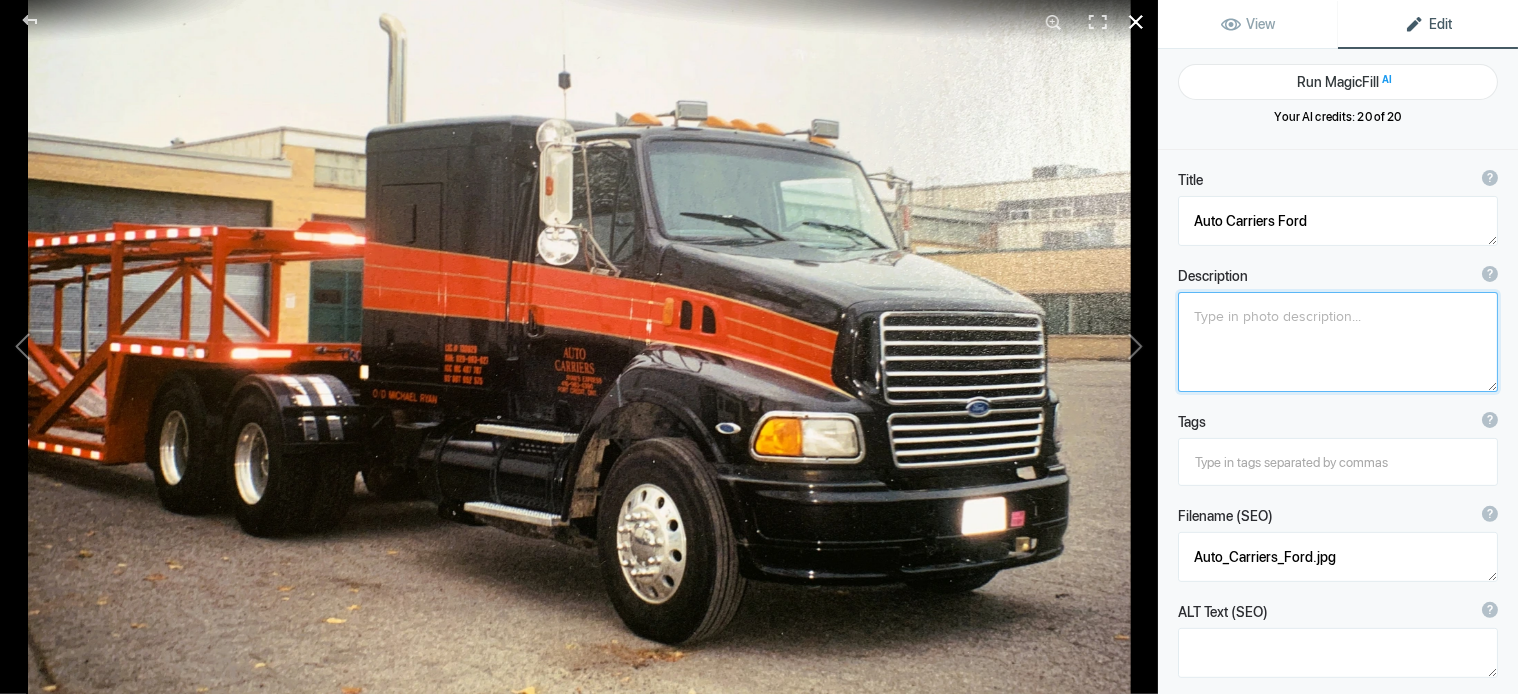 click 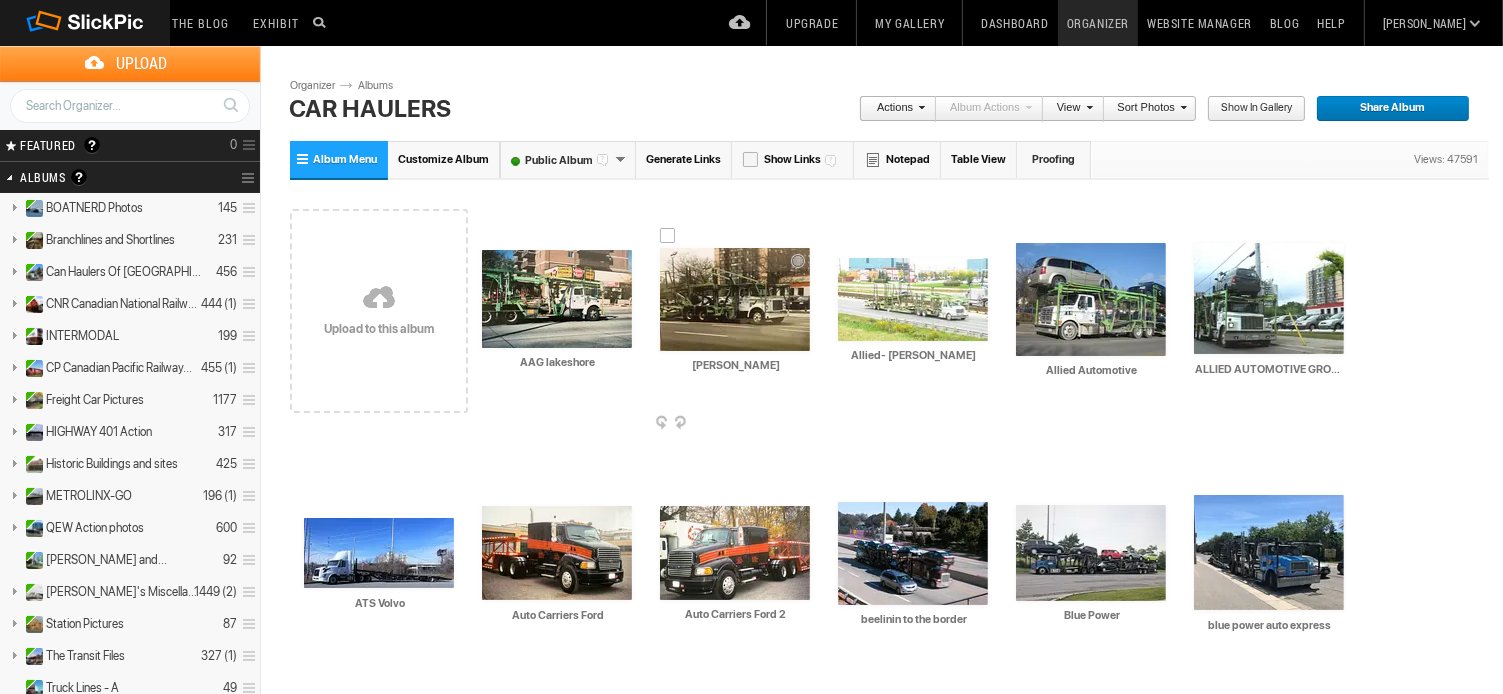click at bounding box center [735, 299] 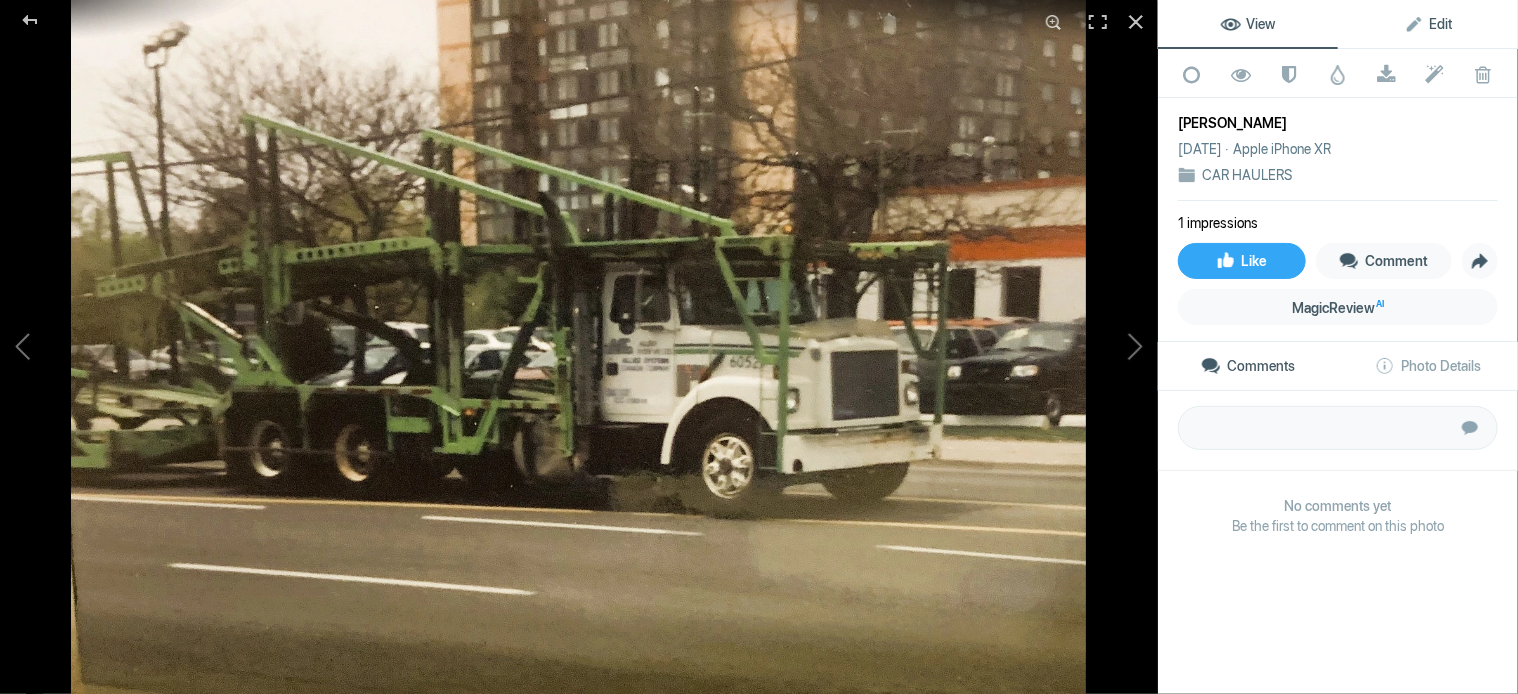 click on "Edit" 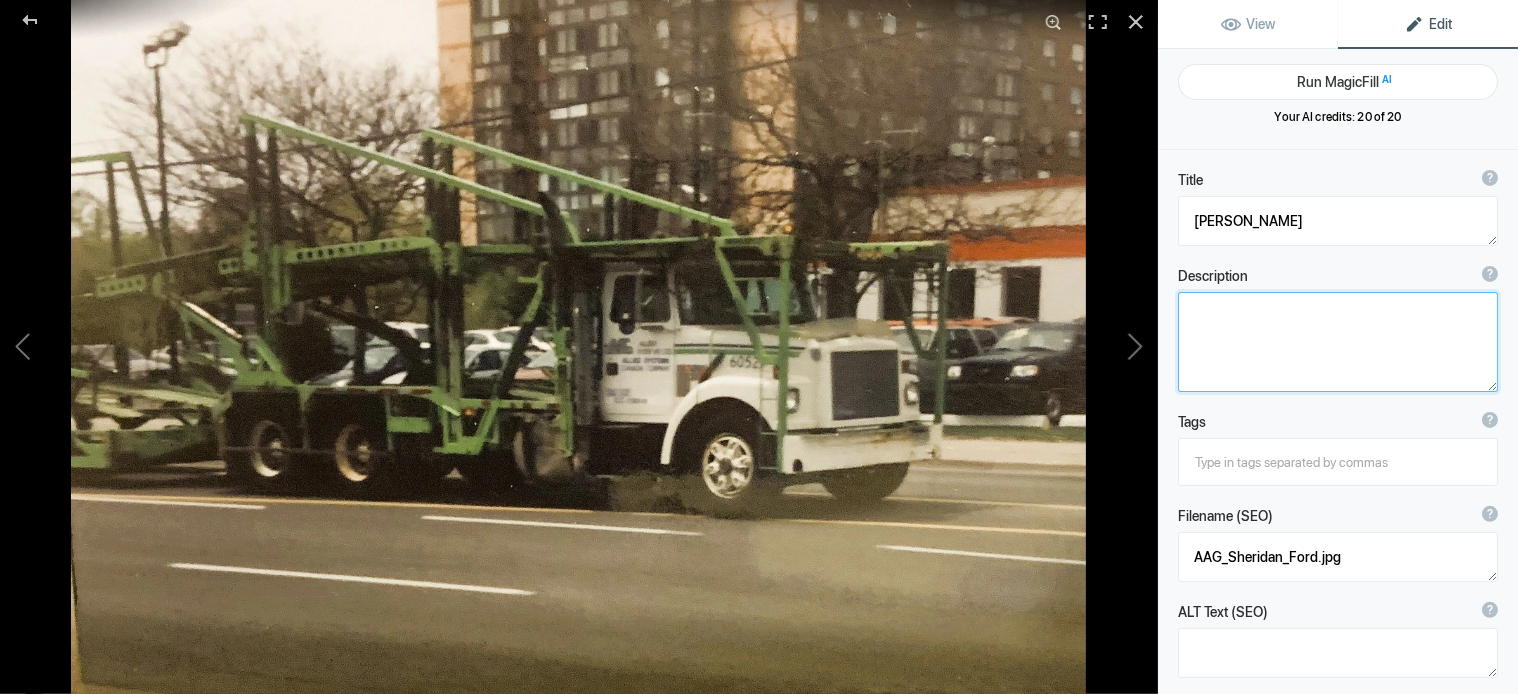 click 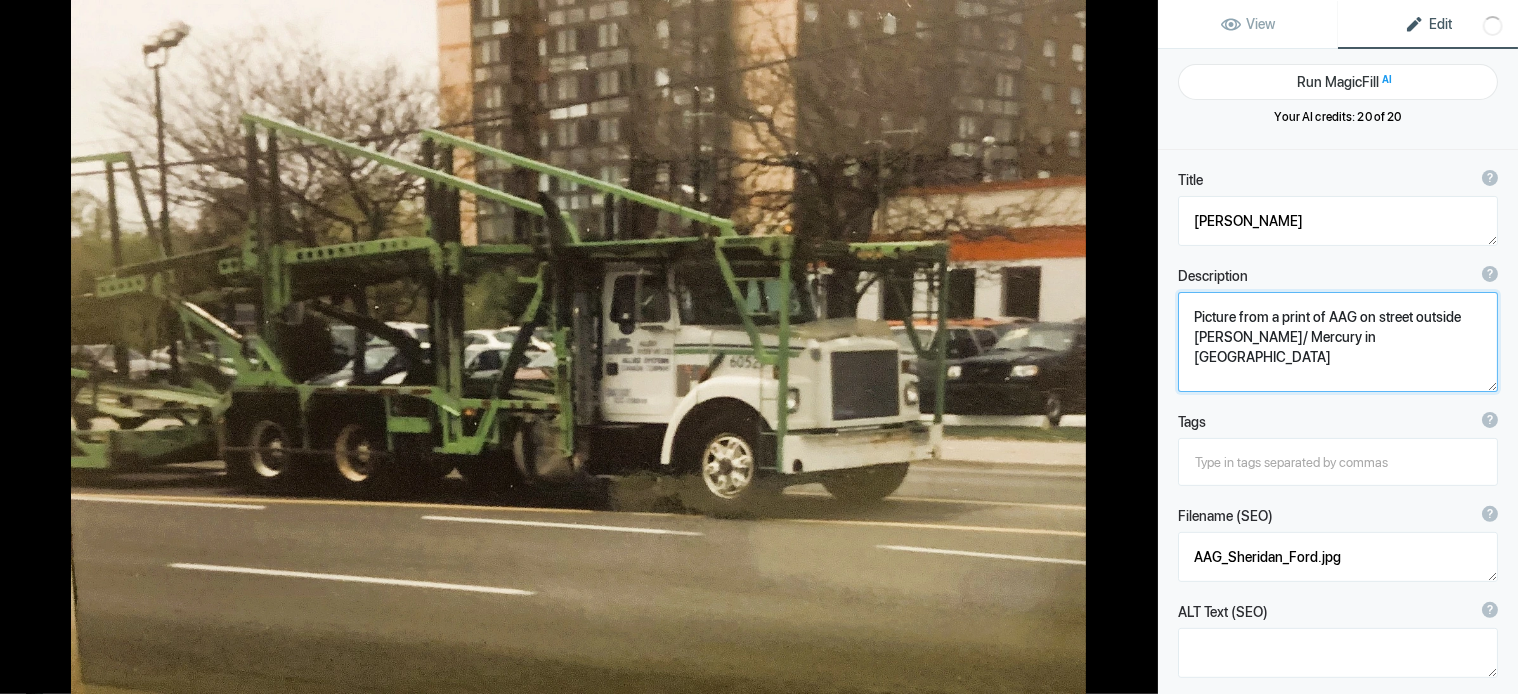type on "Picture from a print of AAG on street outside Sheridan Ford/ Mercury in Mississauga." 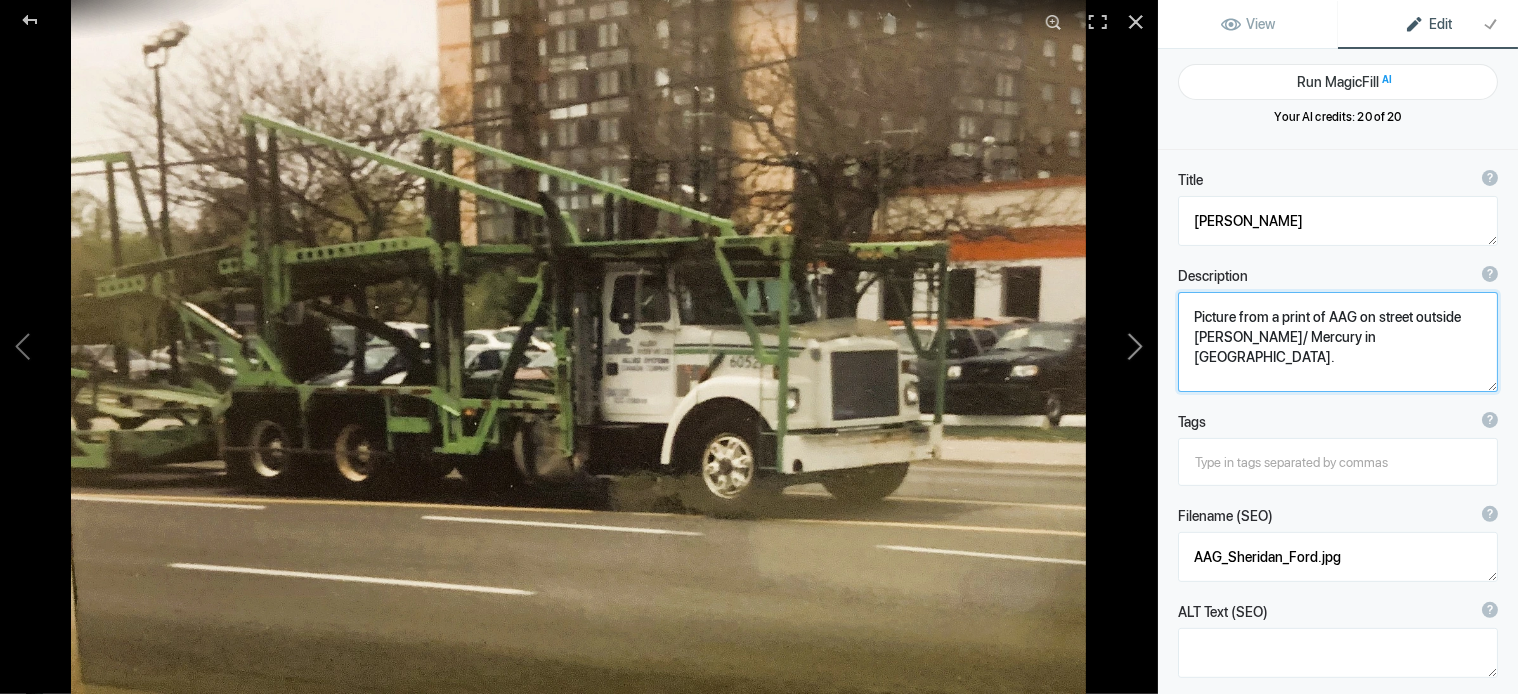 click 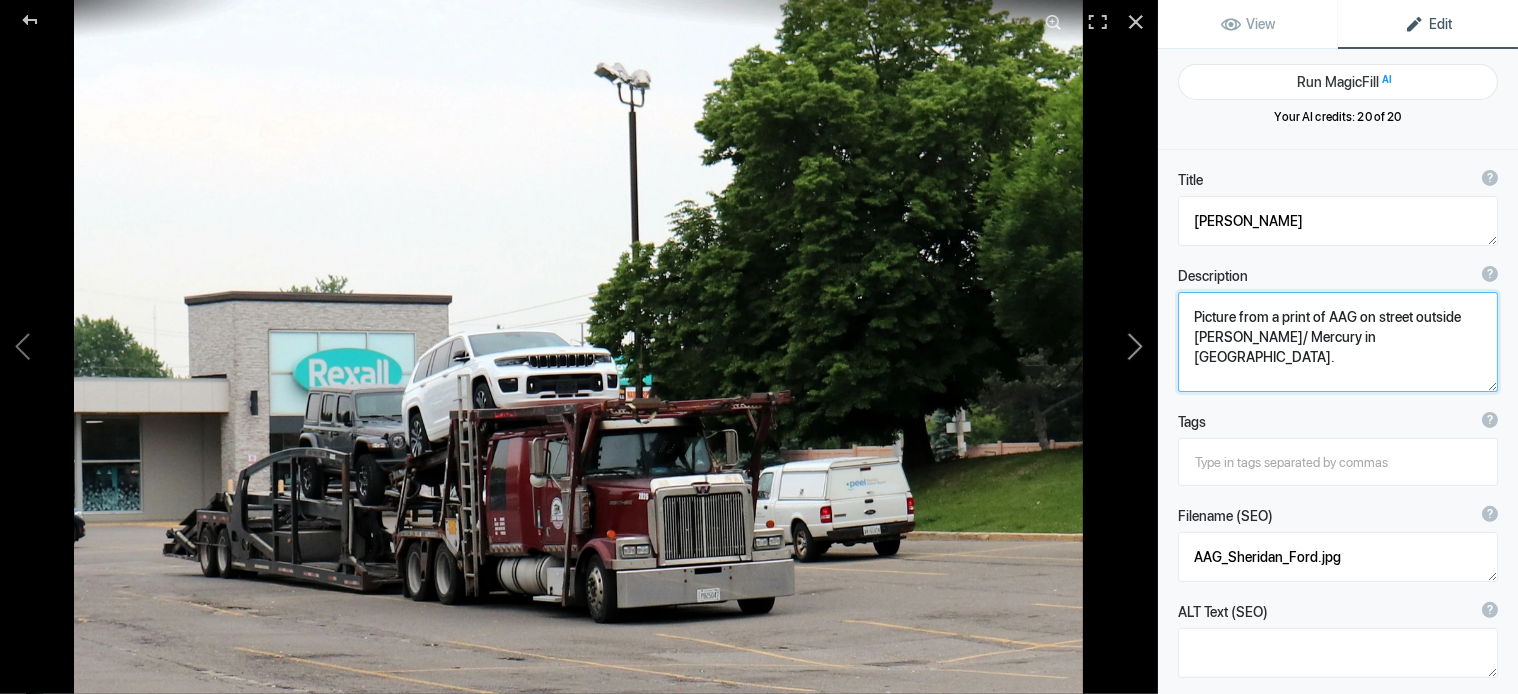 type on "ZOOM Autotransport Western Star.[DATE]" 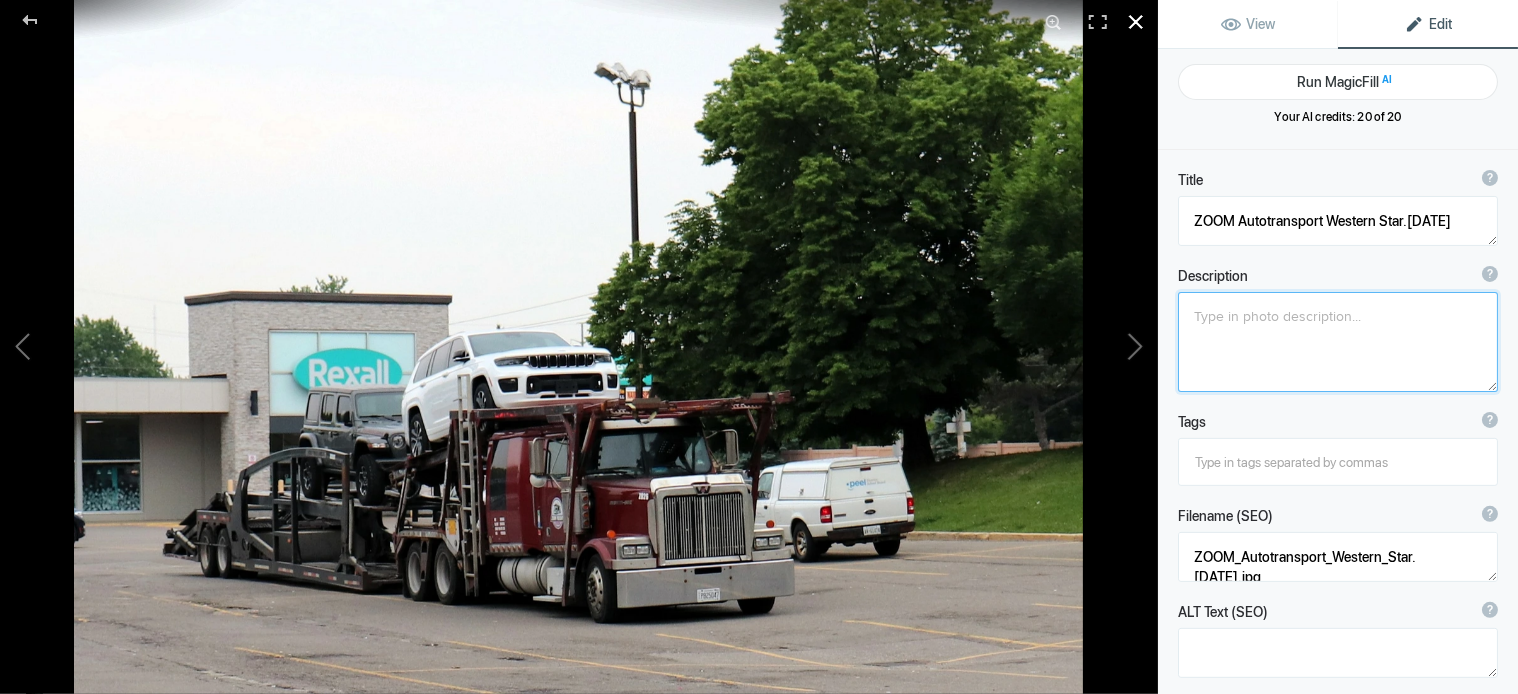 click 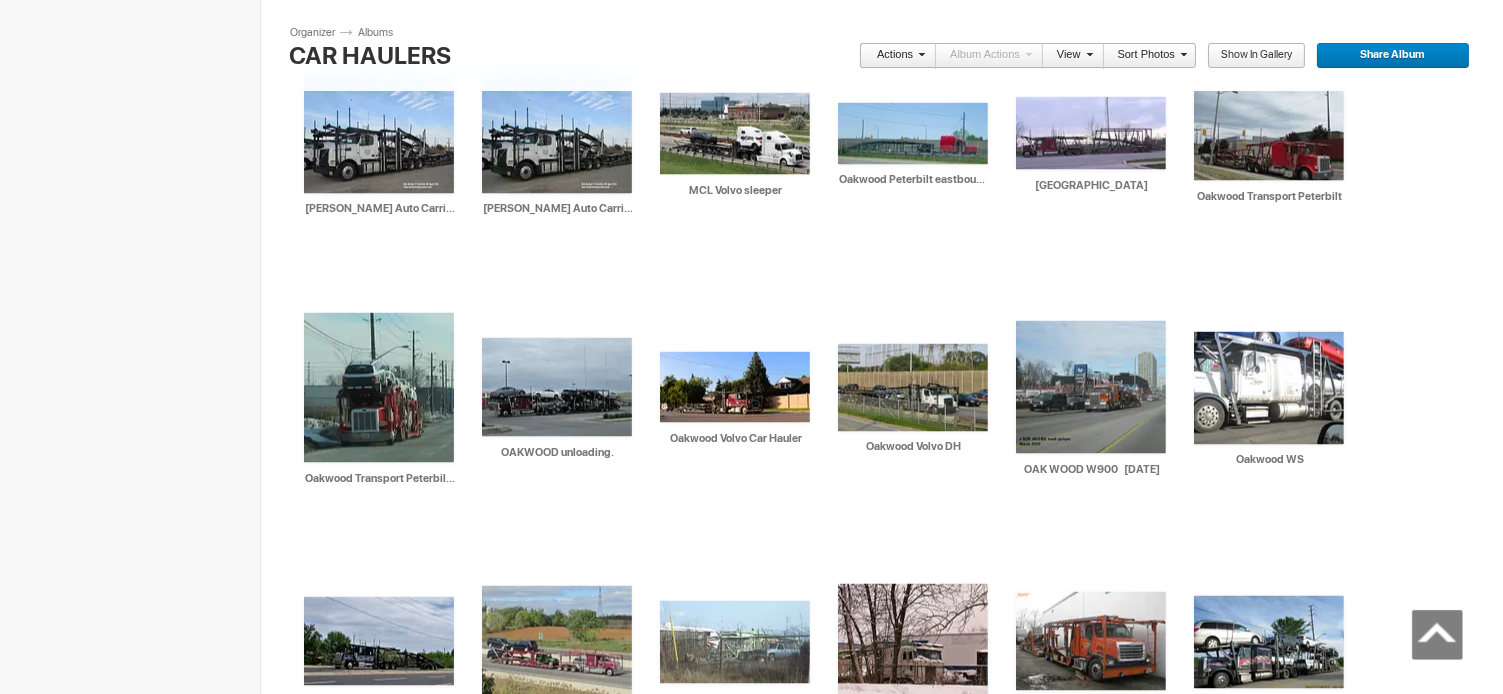 scroll, scrollTop: 0, scrollLeft: 0, axis: both 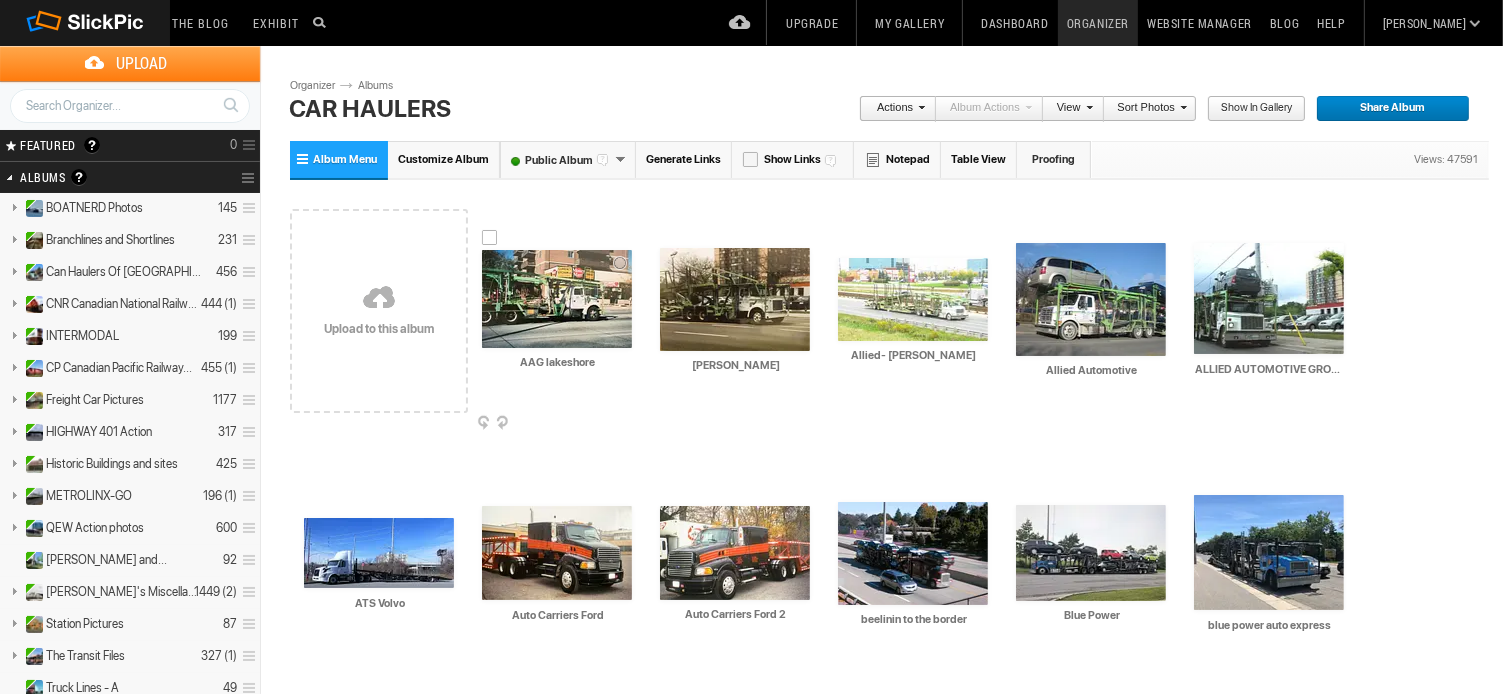 click at bounding box center [557, 299] 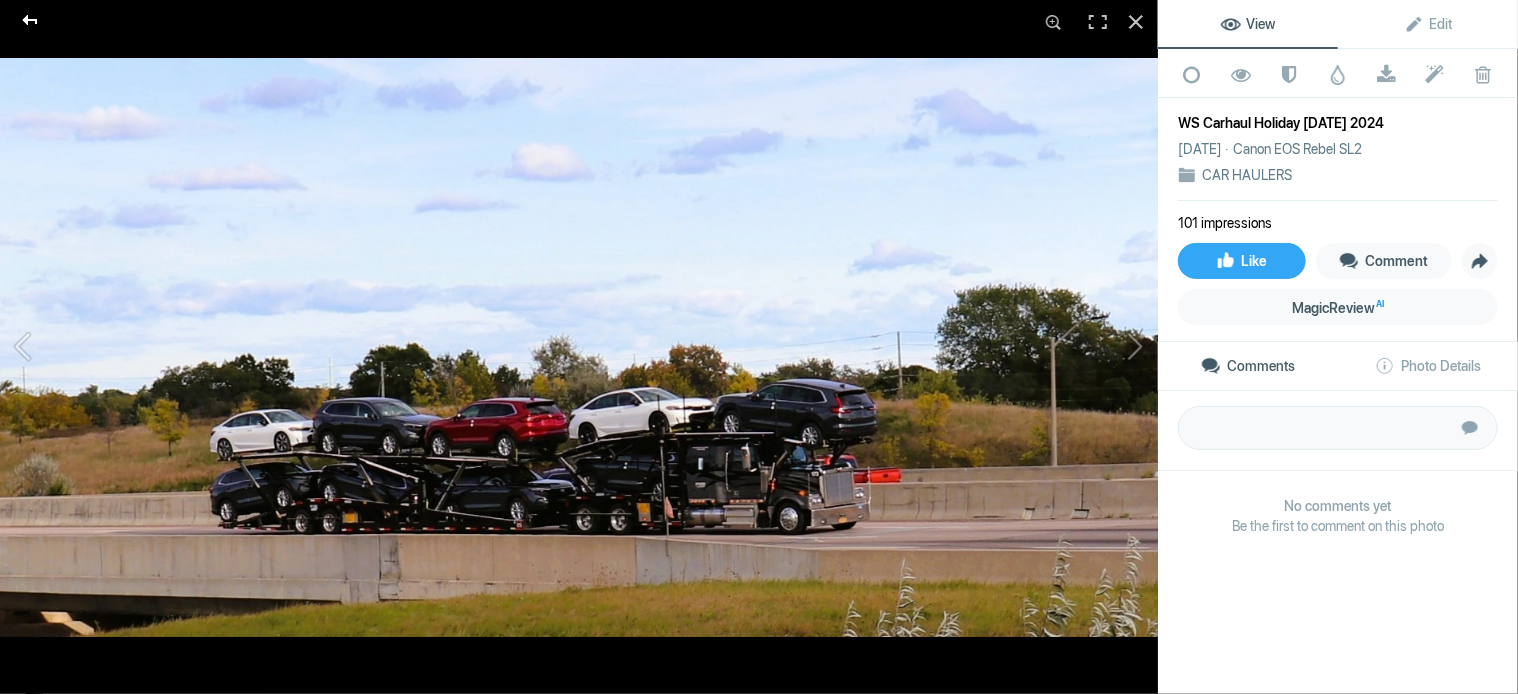 click 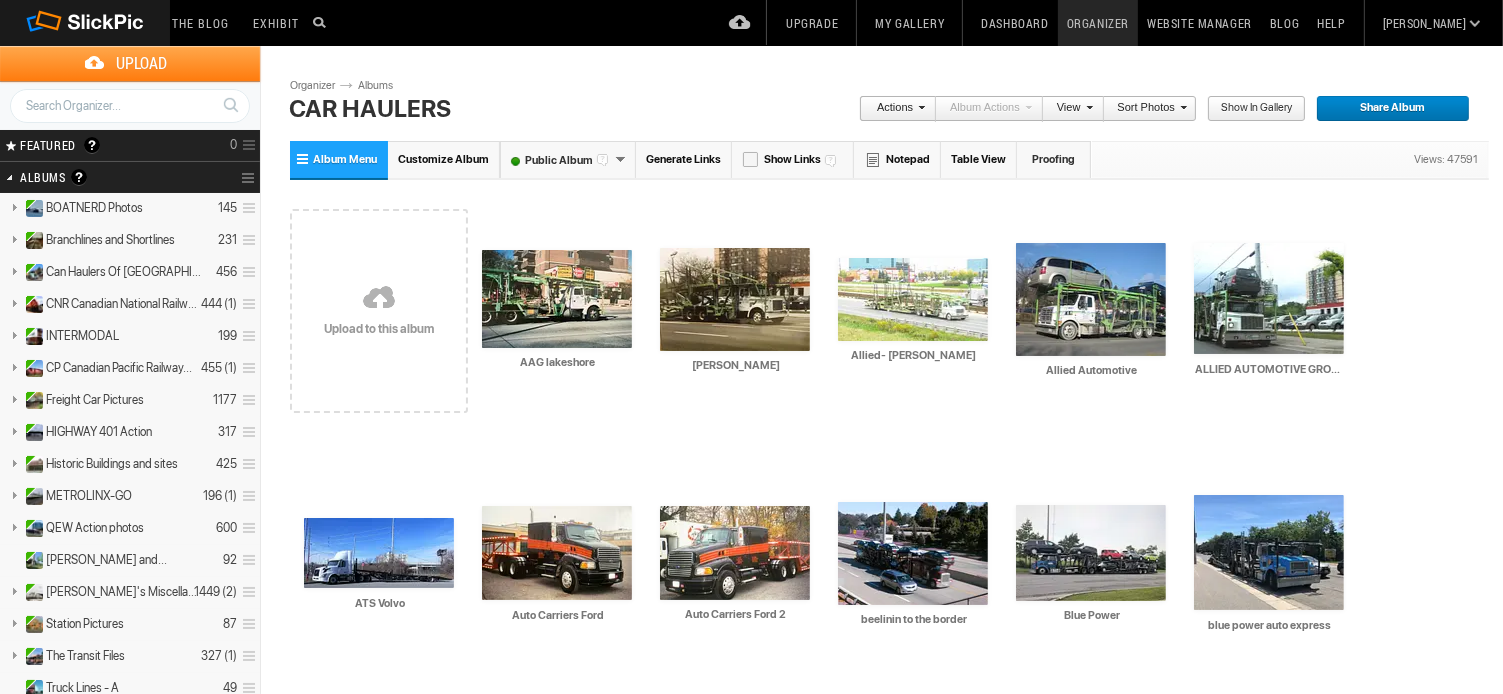 click at bounding box center (379, 299) 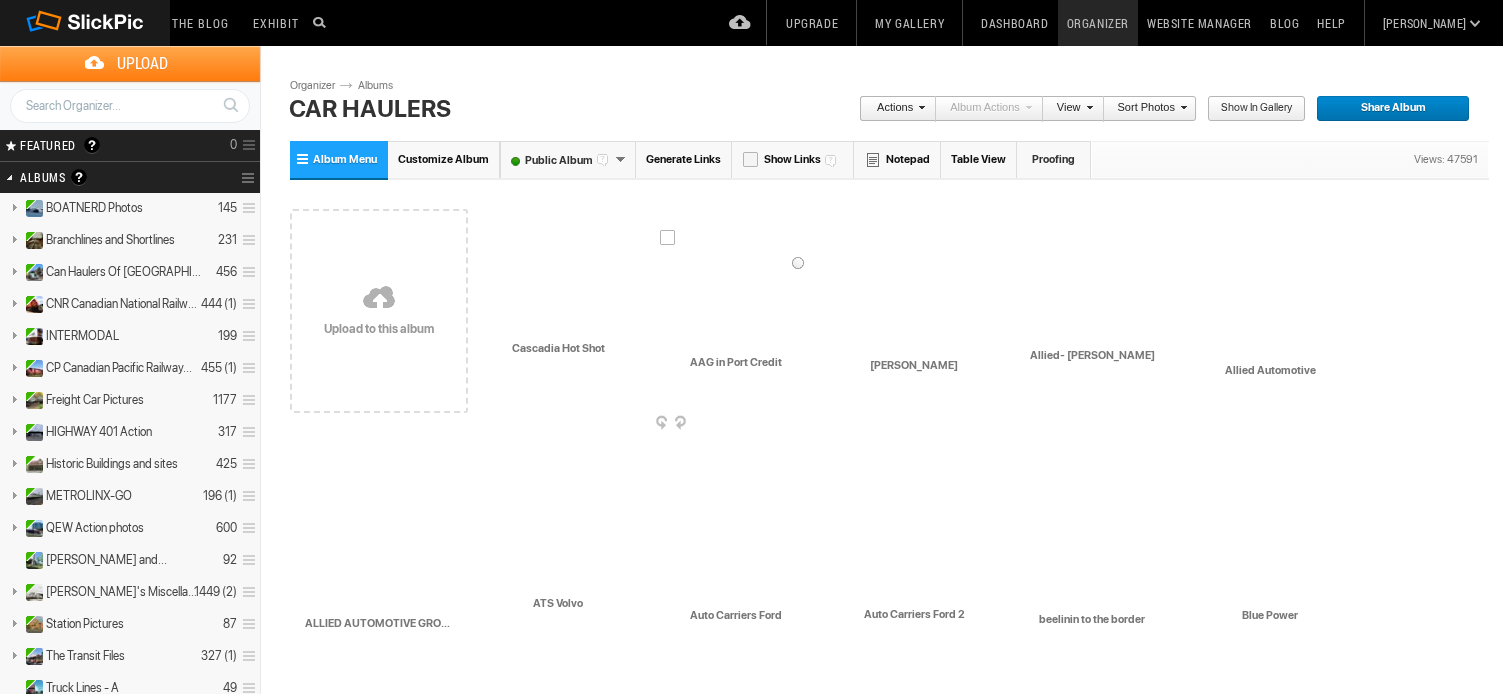 scroll, scrollTop: 0, scrollLeft: 0, axis: both 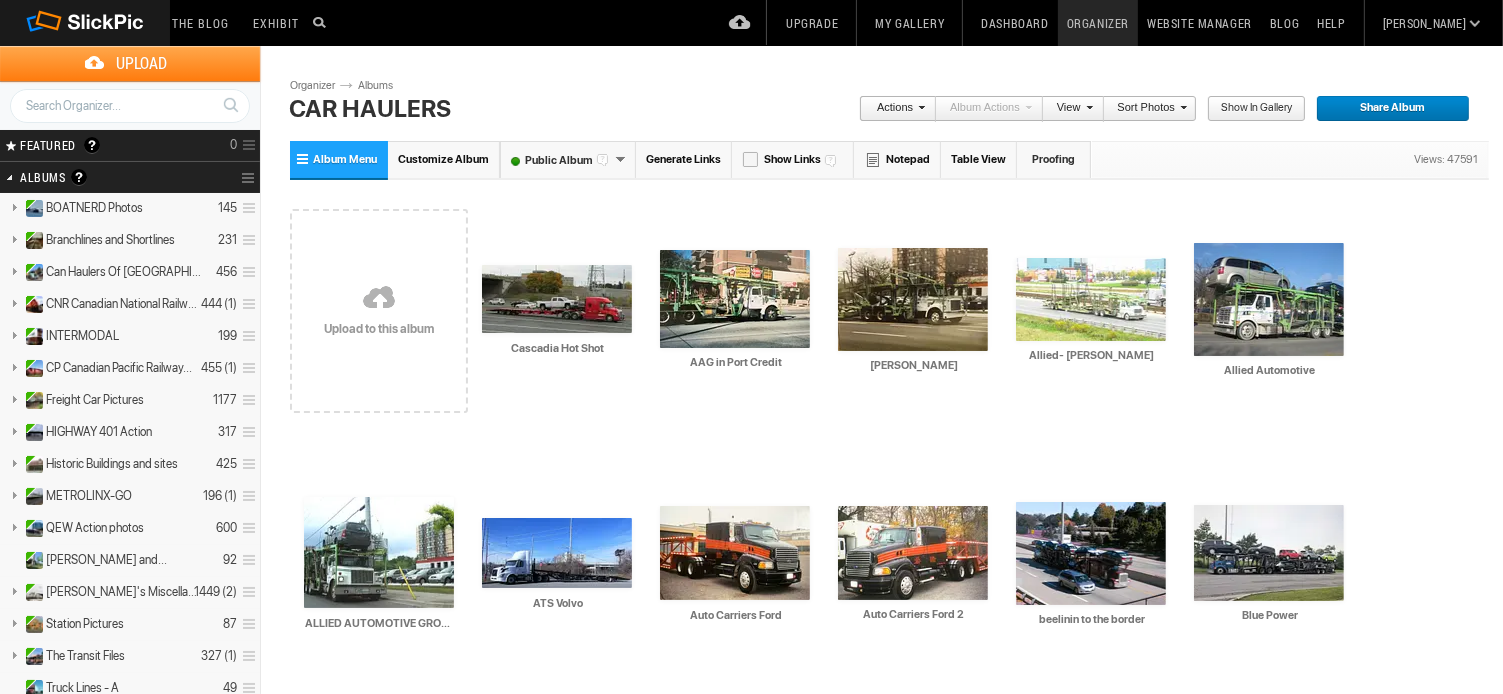 click at bounding box center [379, 299] 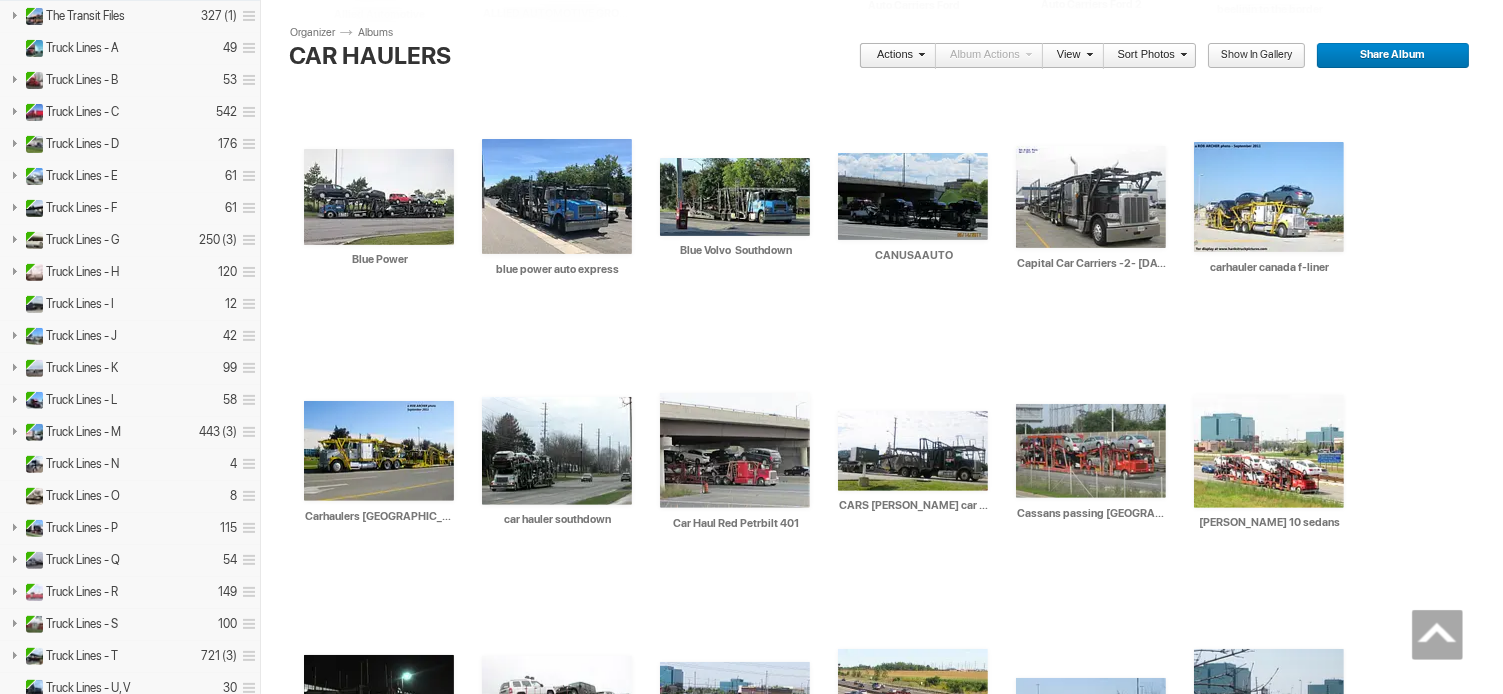 scroll, scrollTop: 4040, scrollLeft: 0, axis: vertical 